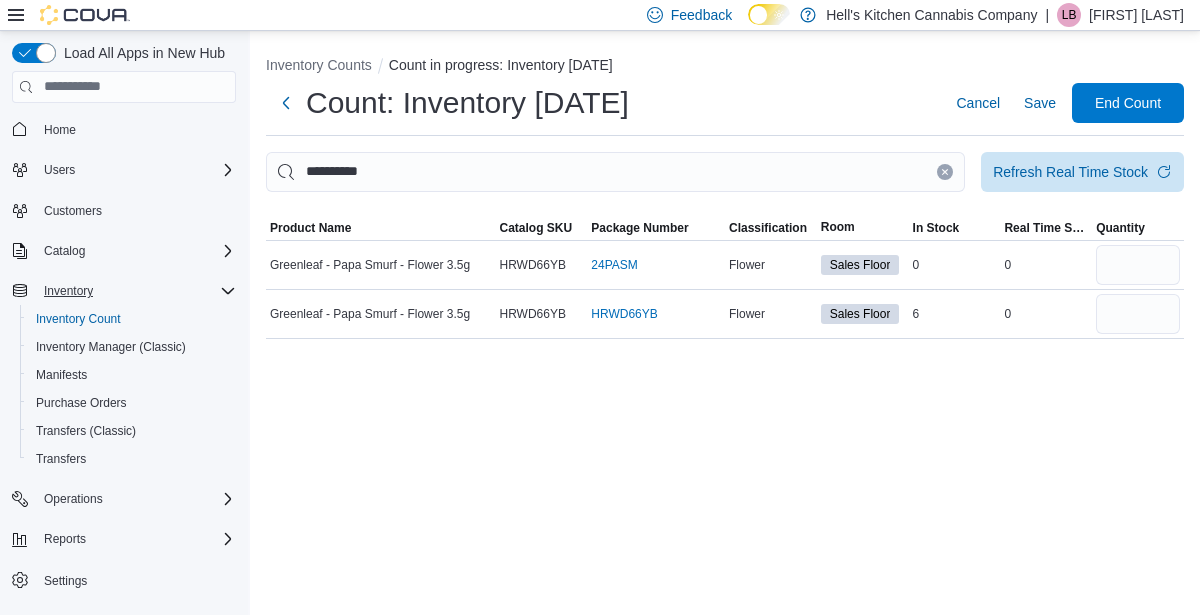scroll, scrollTop: 0, scrollLeft: 0, axis: both 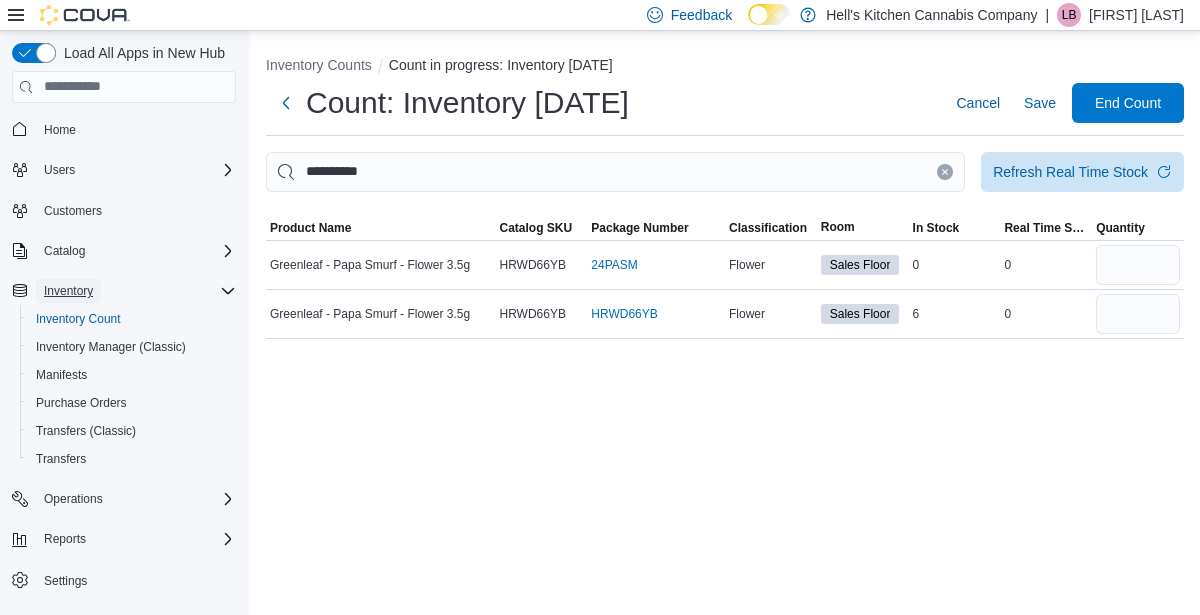 click on "Inventory" at bounding box center [68, 291] 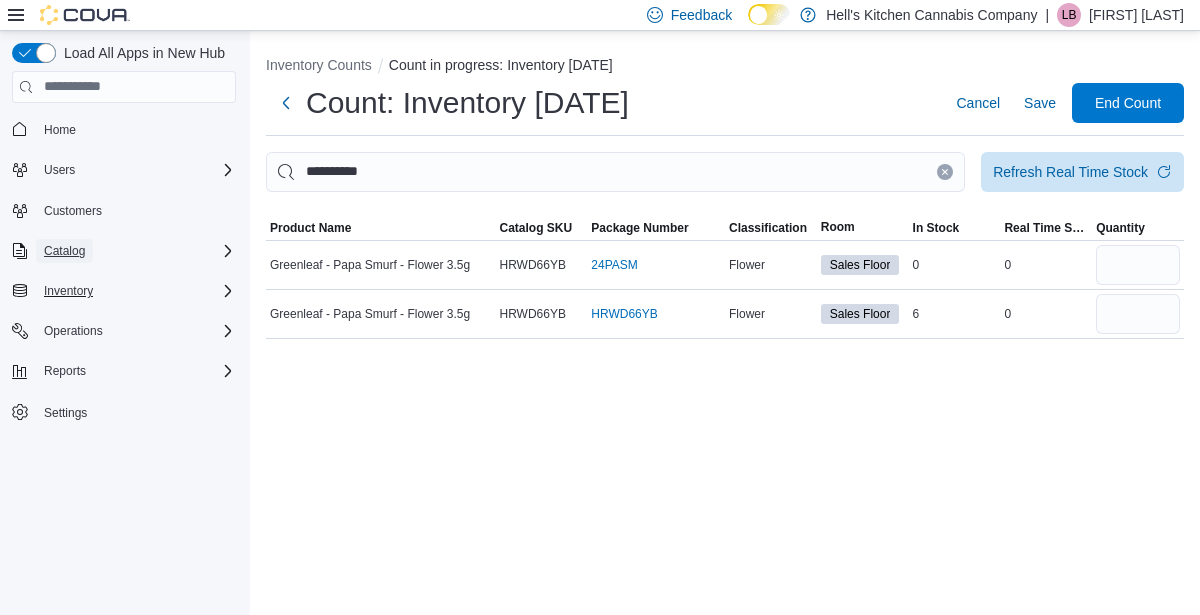 click on "Catalog" at bounding box center [64, 251] 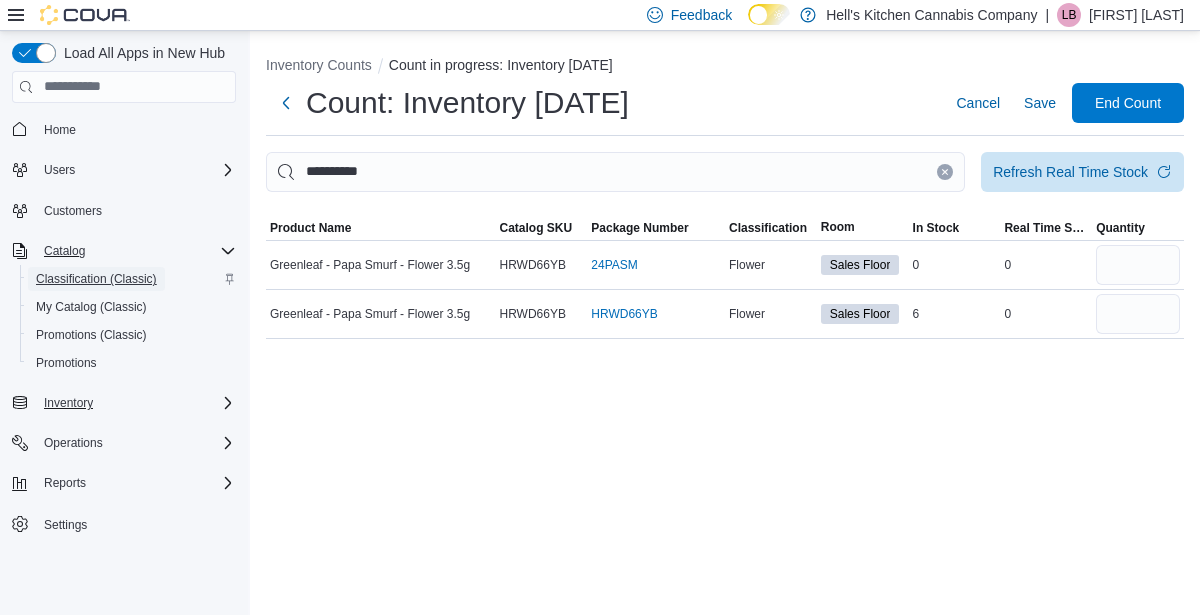 click on "Classification (Classic)" at bounding box center (96, 279) 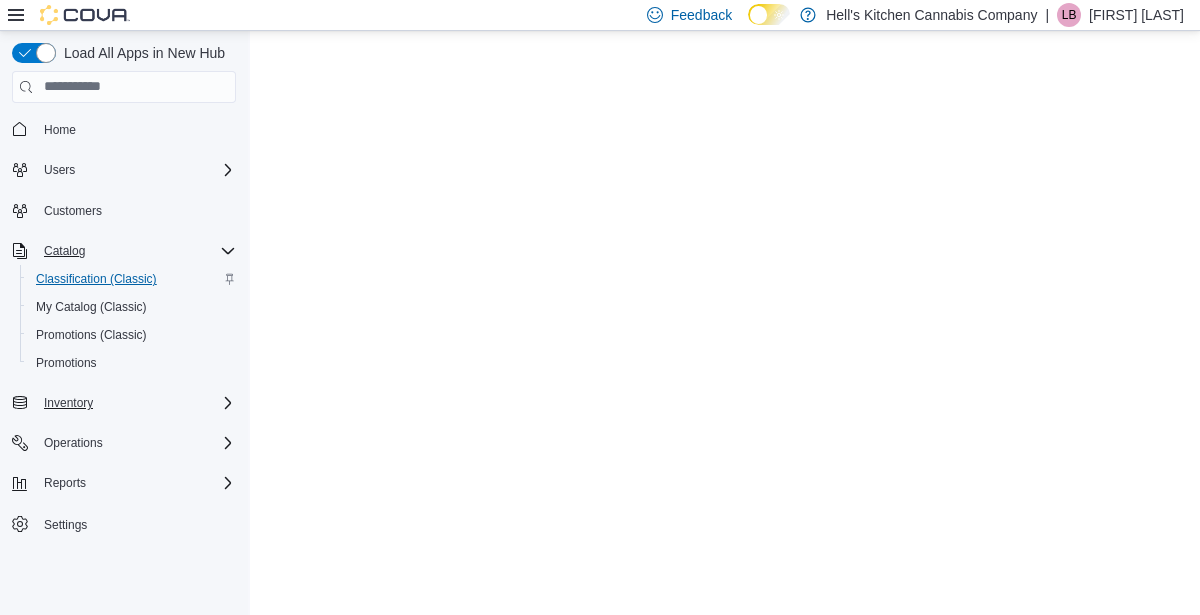 scroll, scrollTop: 0, scrollLeft: 0, axis: both 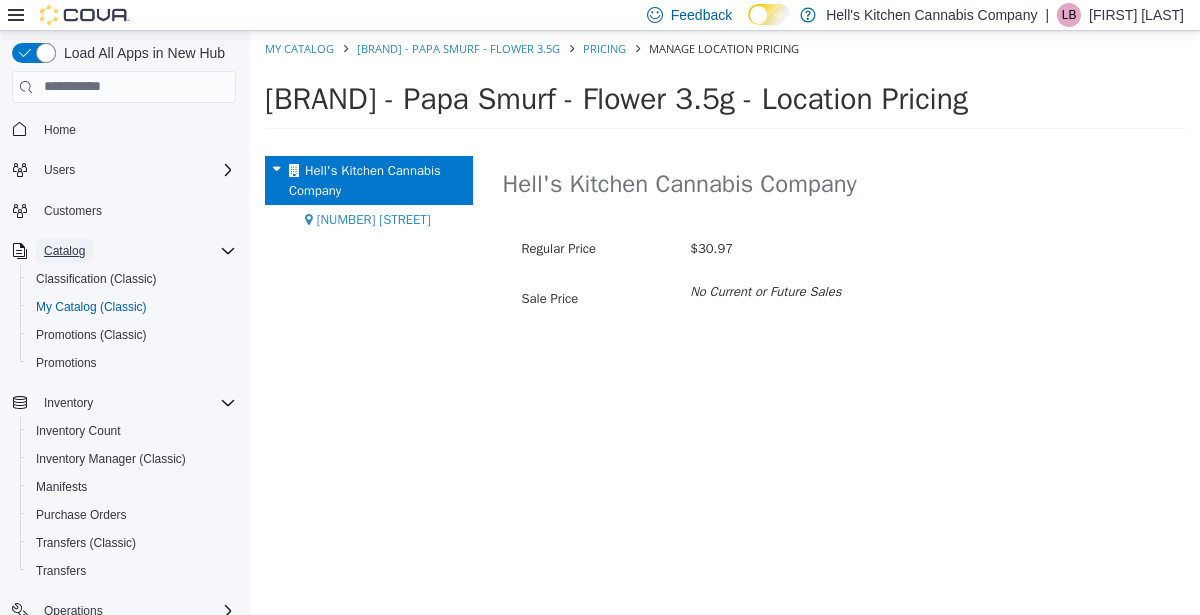 click on "Catalog" at bounding box center [64, 251] 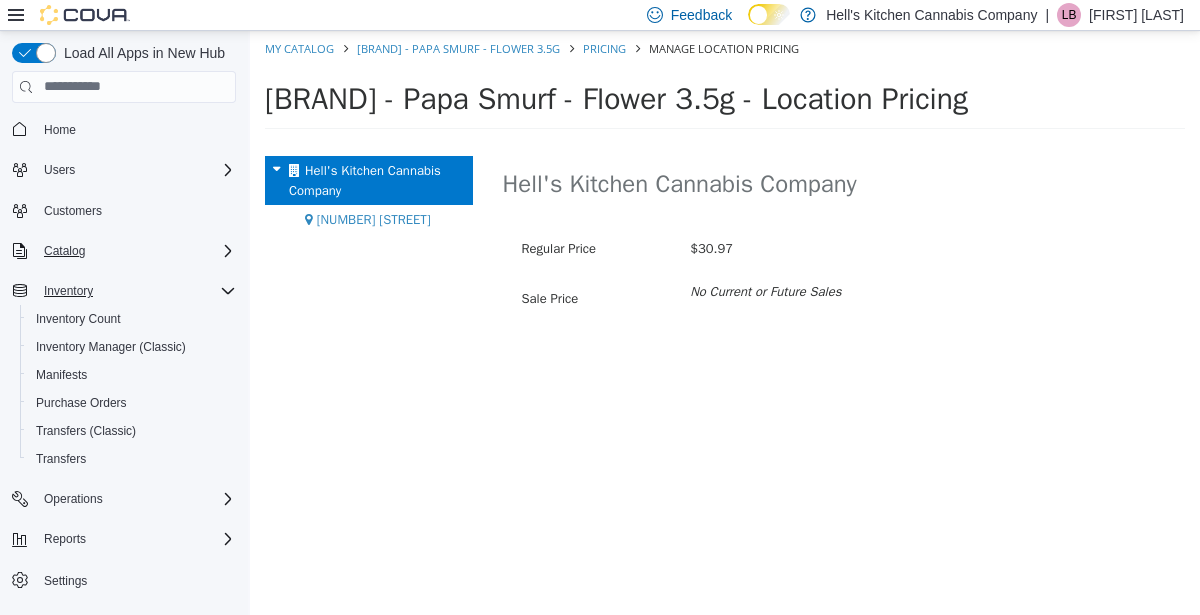 click on "Inventory" at bounding box center (136, 291) 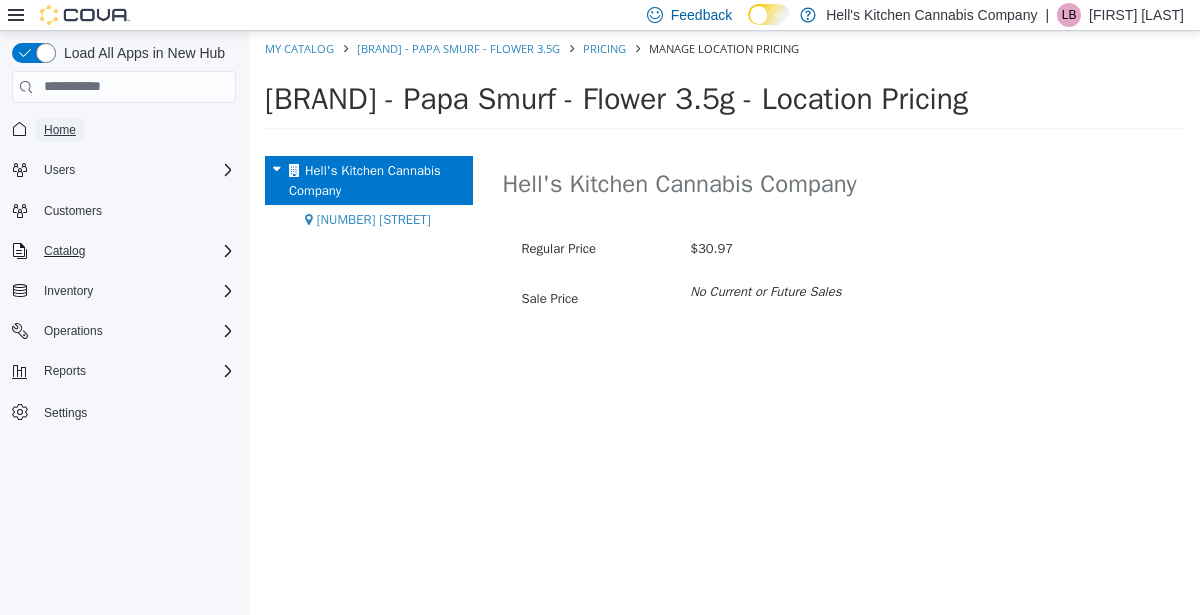click on "Home" at bounding box center (60, 130) 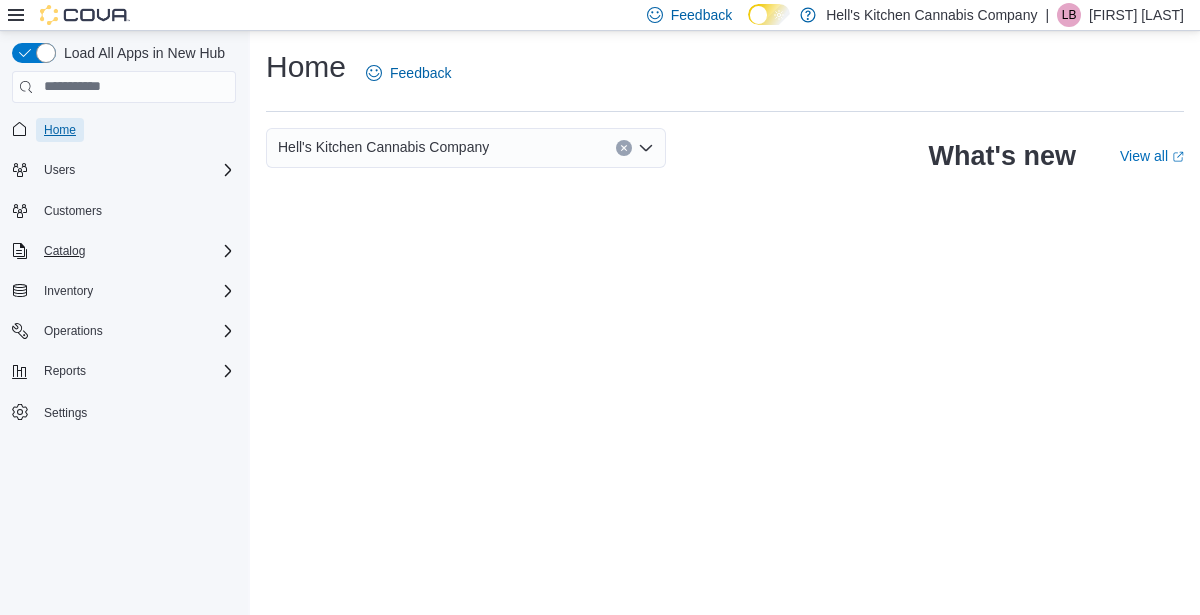 click on "Home" at bounding box center (60, 130) 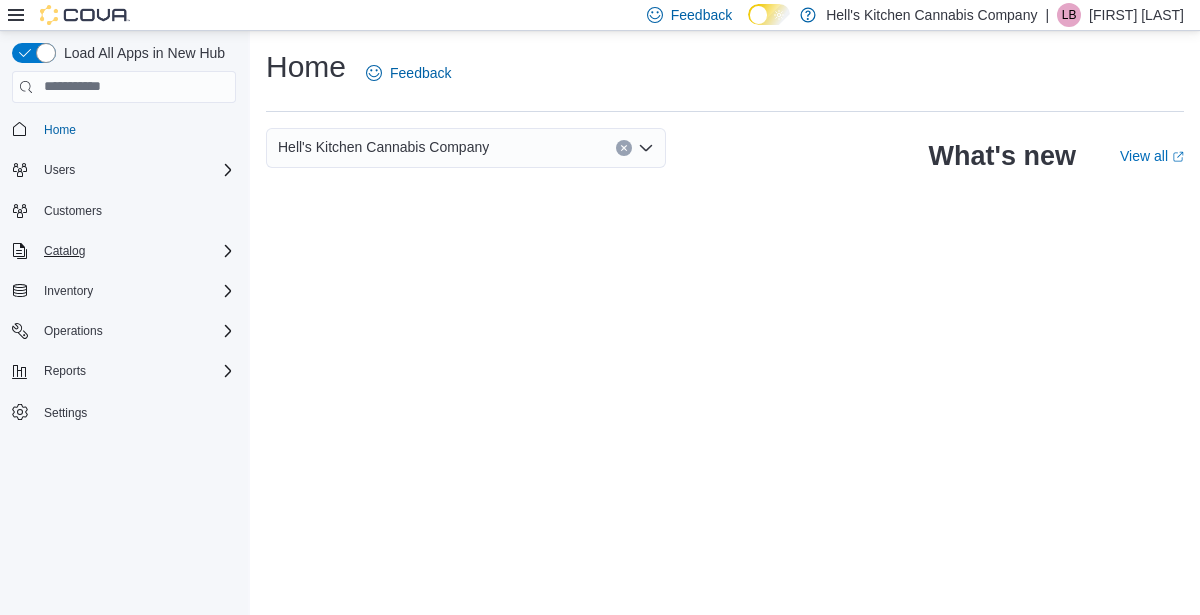 click 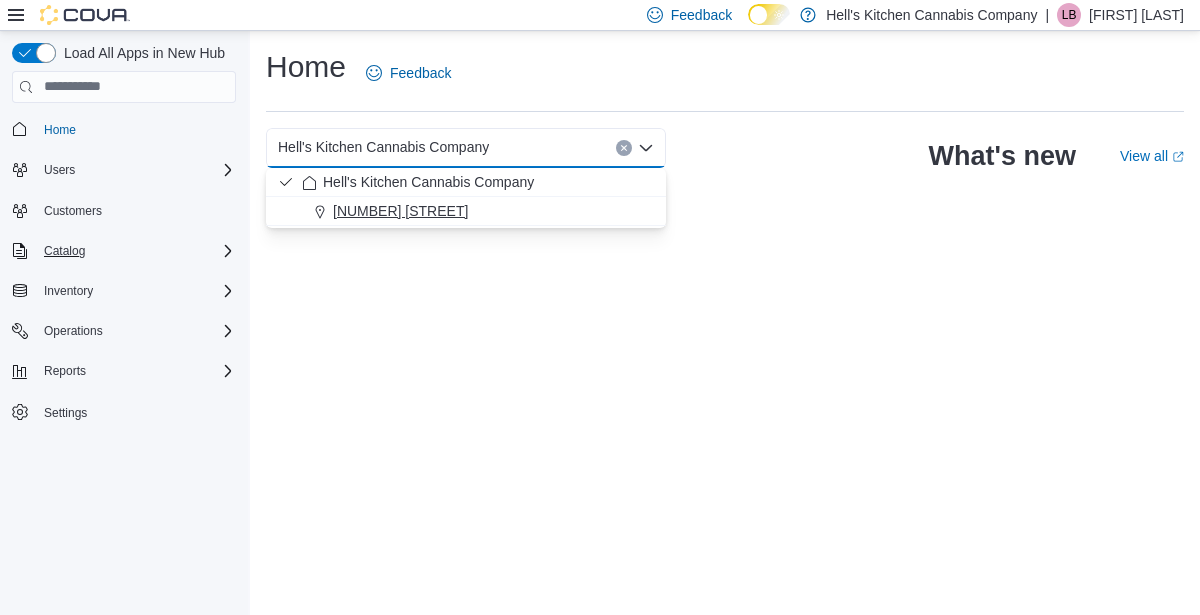 click on "[NUMBER] [STREET]" at bounding box center (400, 211) 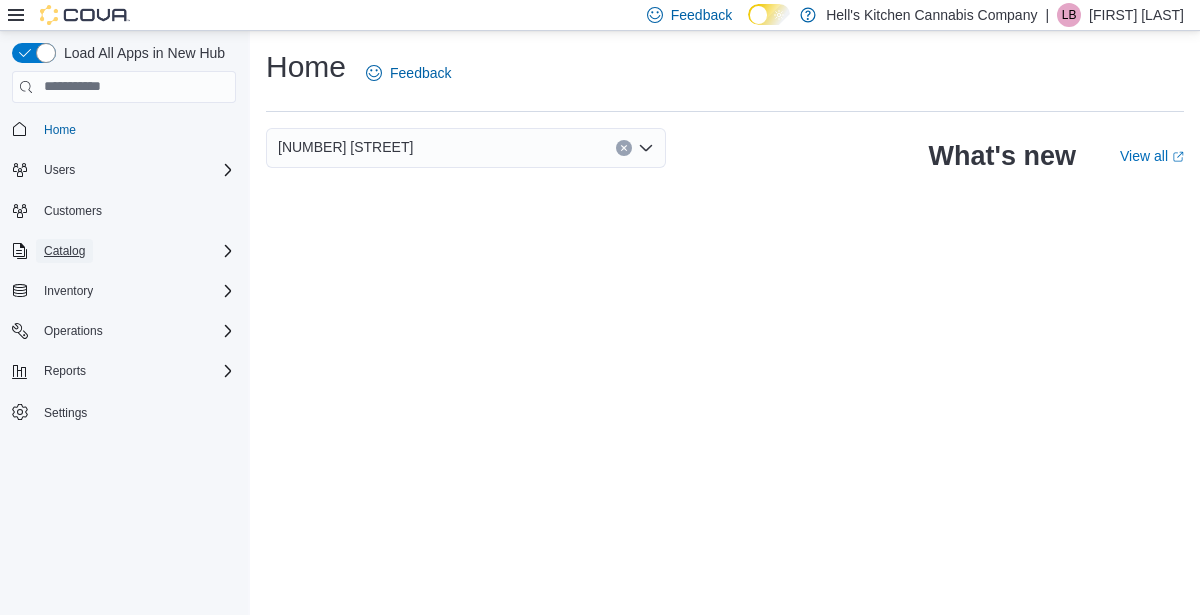 click on "Catalog" at bounding box center (64, 251) 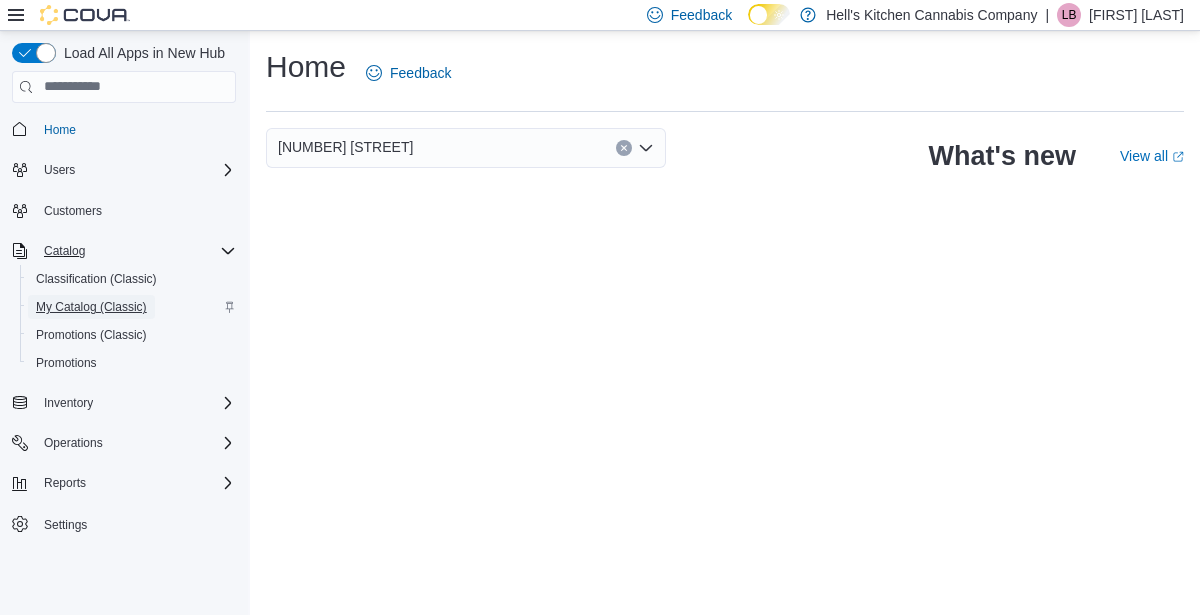 click on "My Catalog (Classic)" at bounding box center (91, 307) 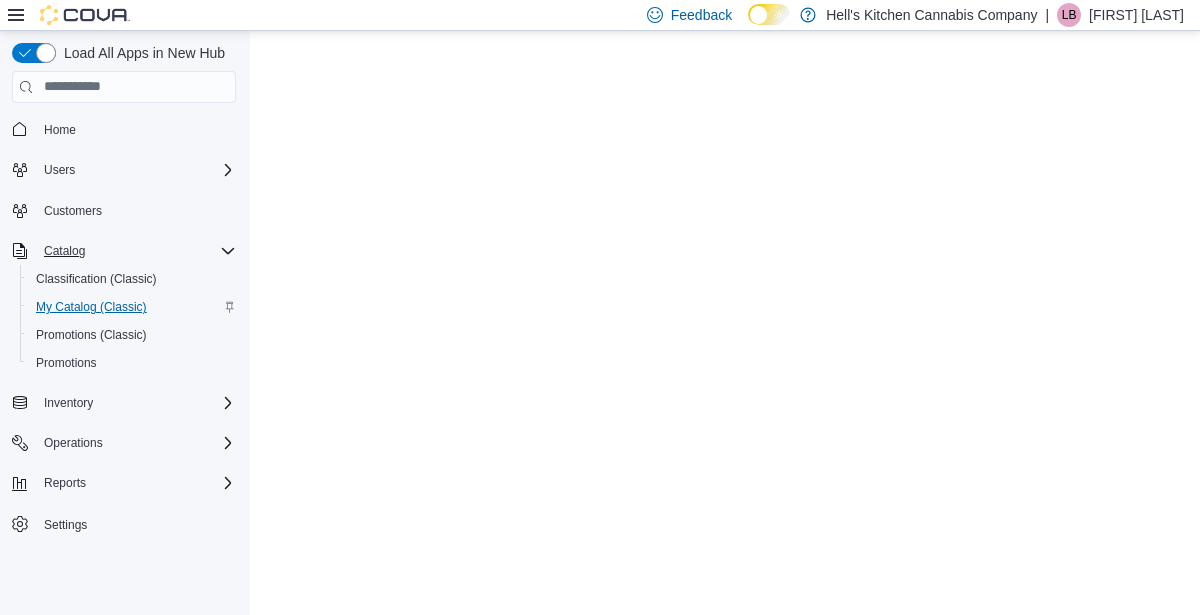 scroll, scrollTop: 0, scrollLeft: 0, axis: both 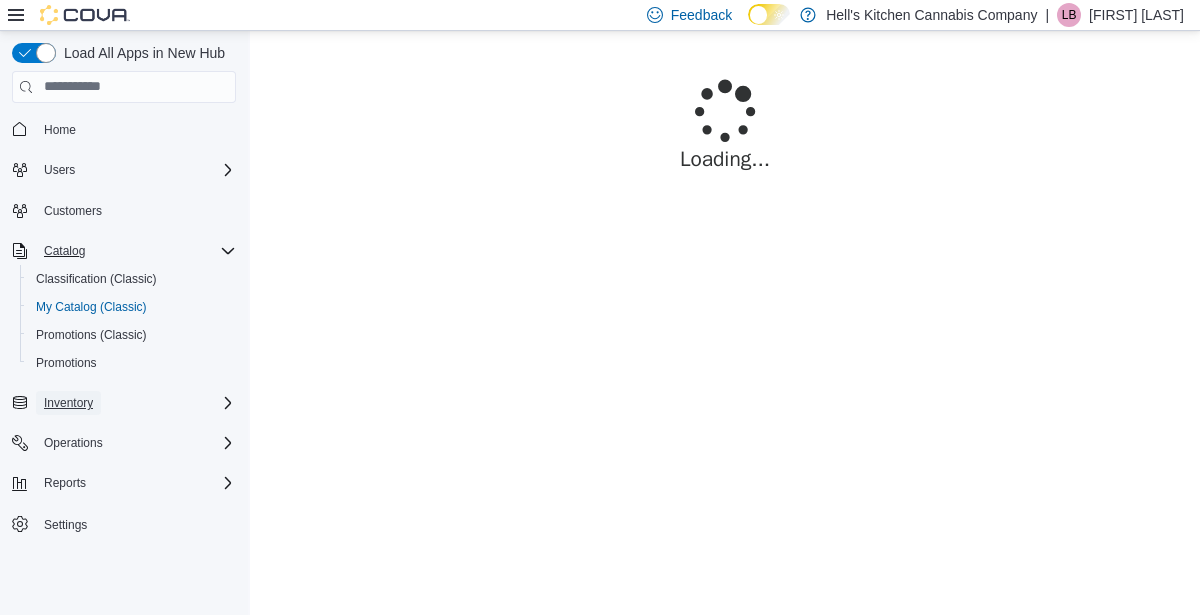 click on "Inventory" at bounding box center (68, 403) 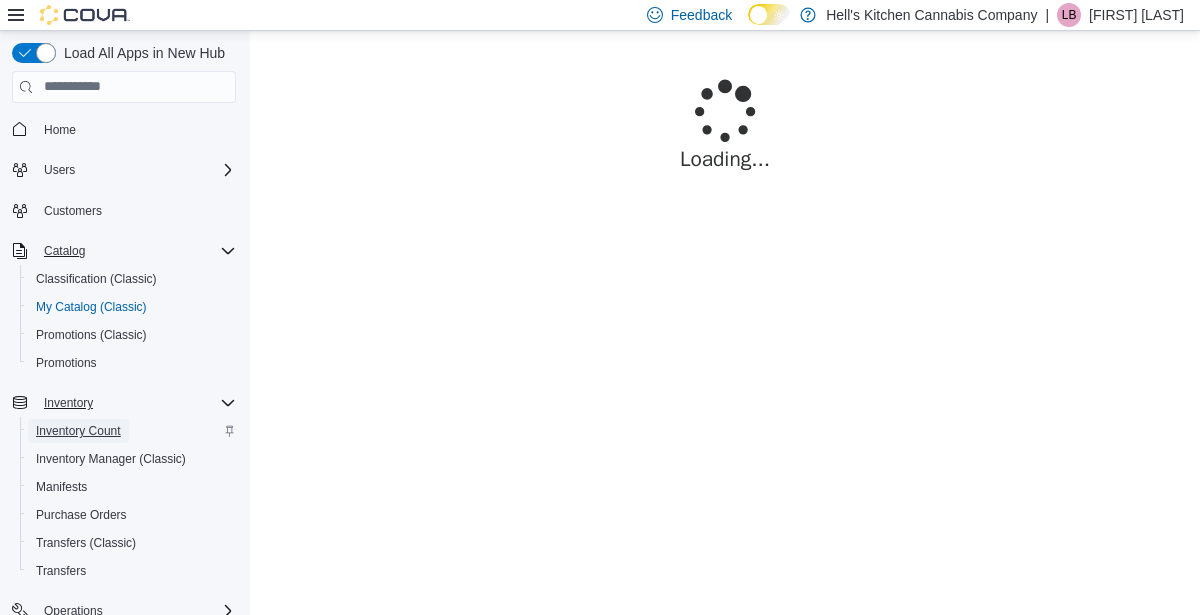 click on "Inventory Count" at bounding box center [78, 431] 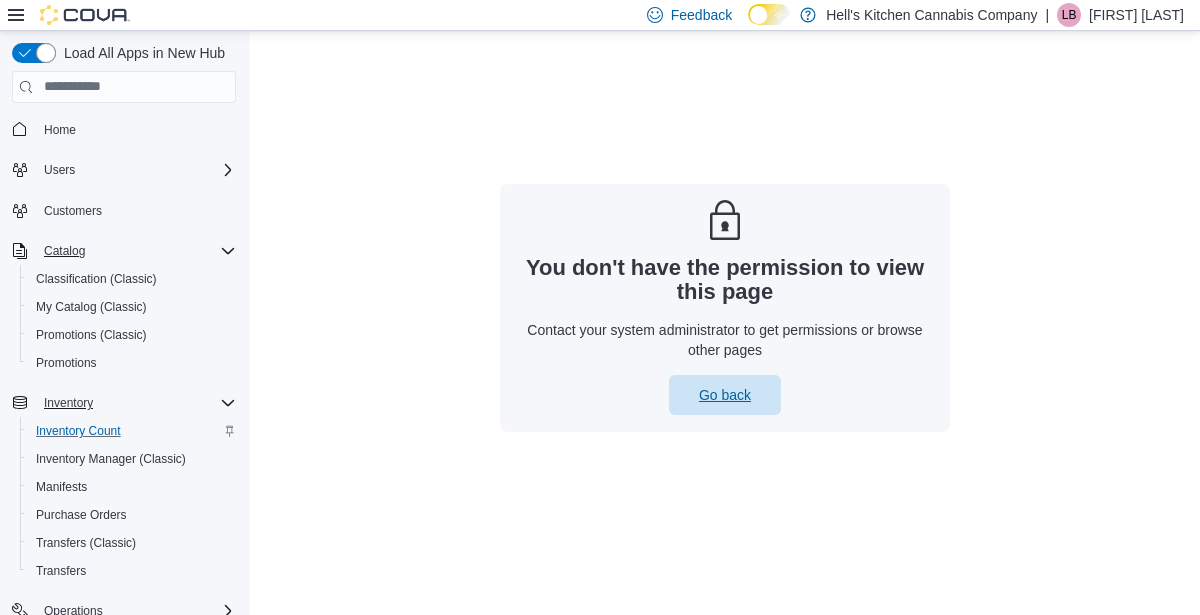 click on "Go back" at bounding box center [725, 395] 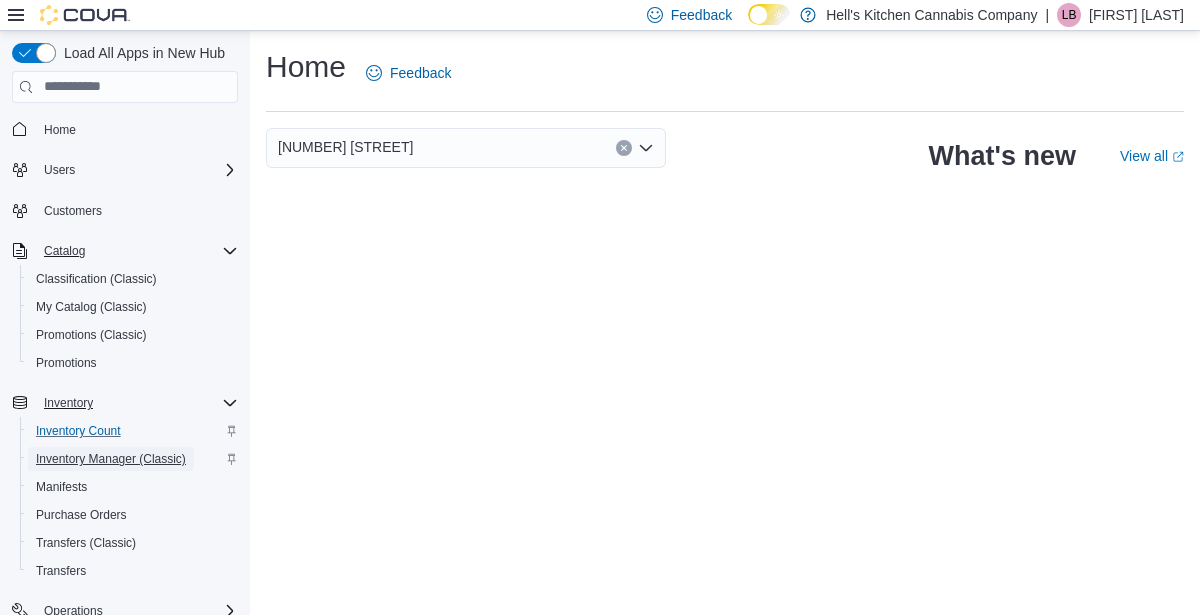click on "Inventory Manager (Classic)" at bounding box center (111, 459) 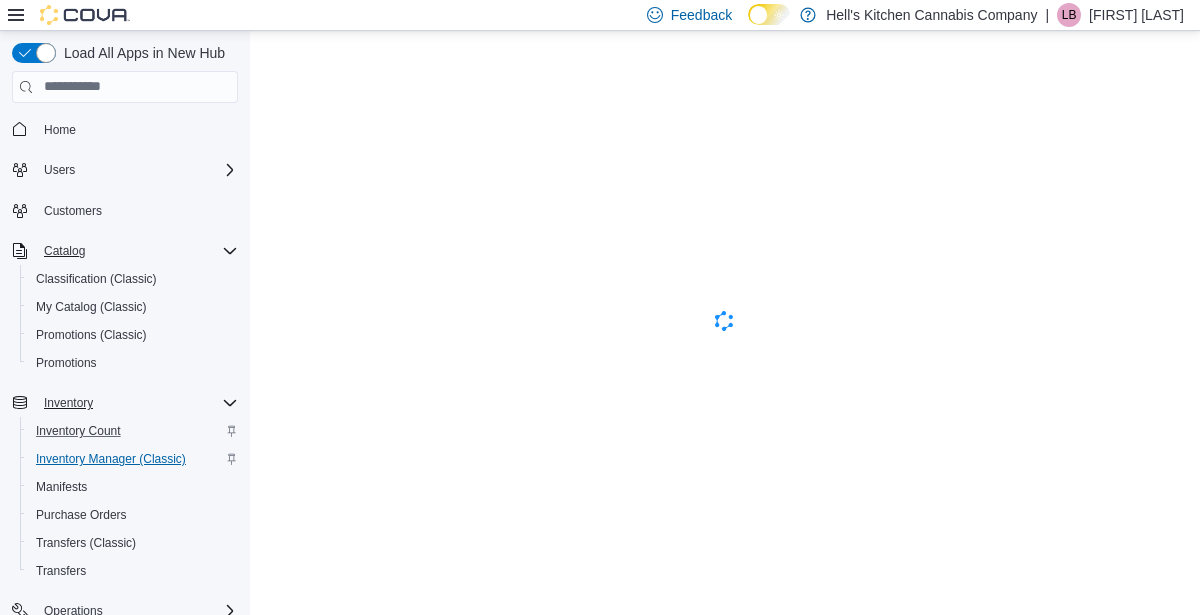scroll, scrollTop: 0, scrollLeft: 0, axis: both 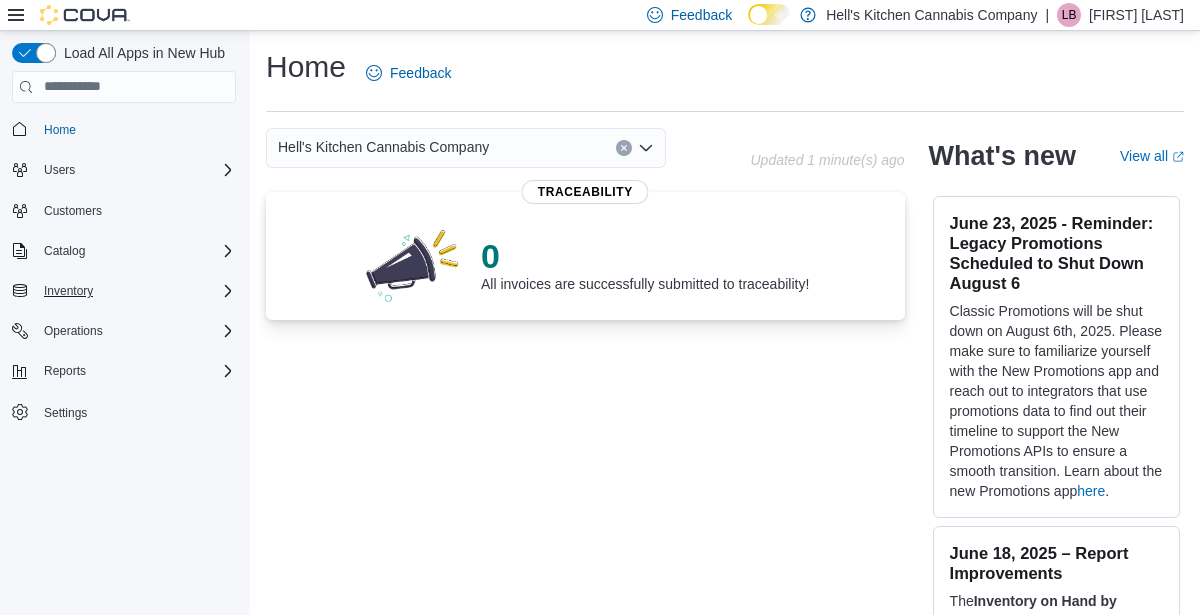 click on "Inventory" at bounding box center [136, 291] 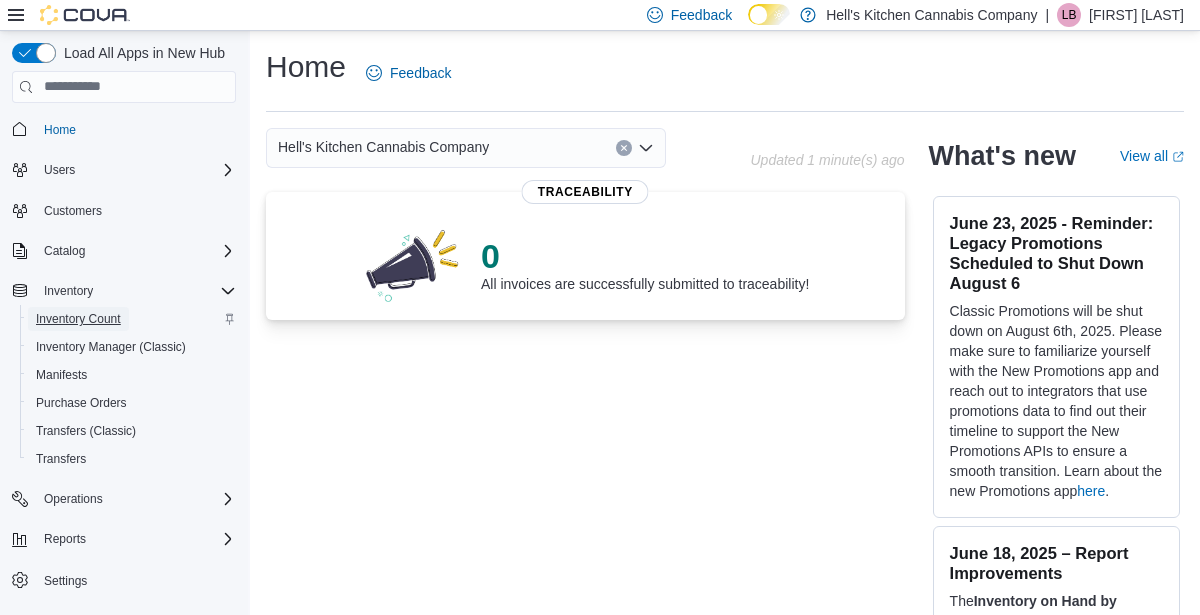 click on "Inventory Count" at bounding box center [78, 319] 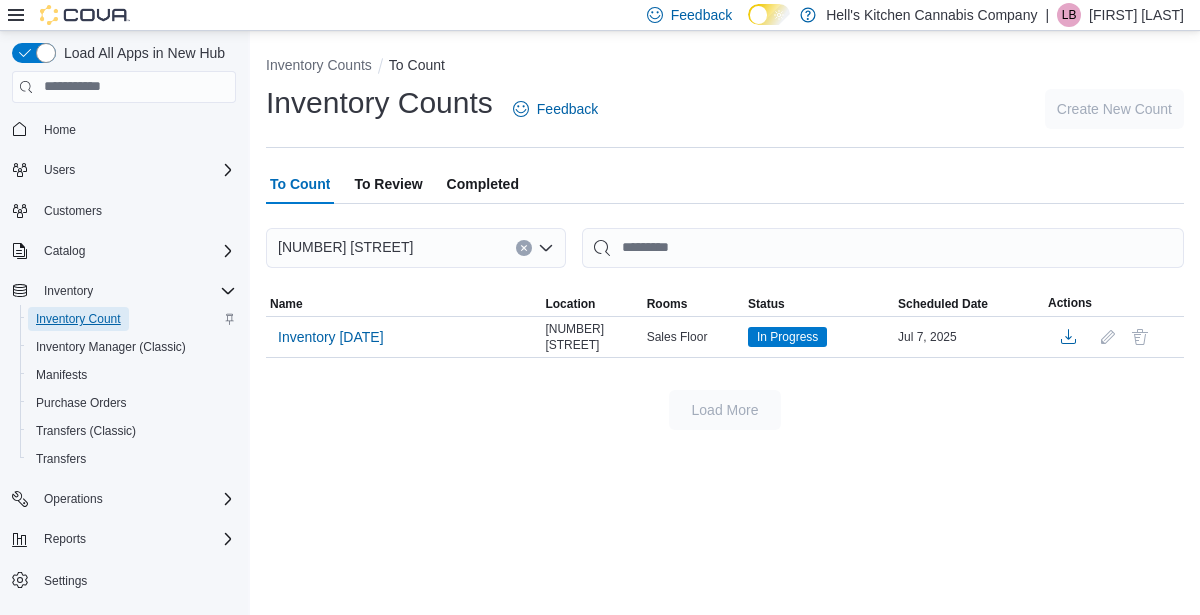 click on "Inventory Count" at bounding box center (78, 319) 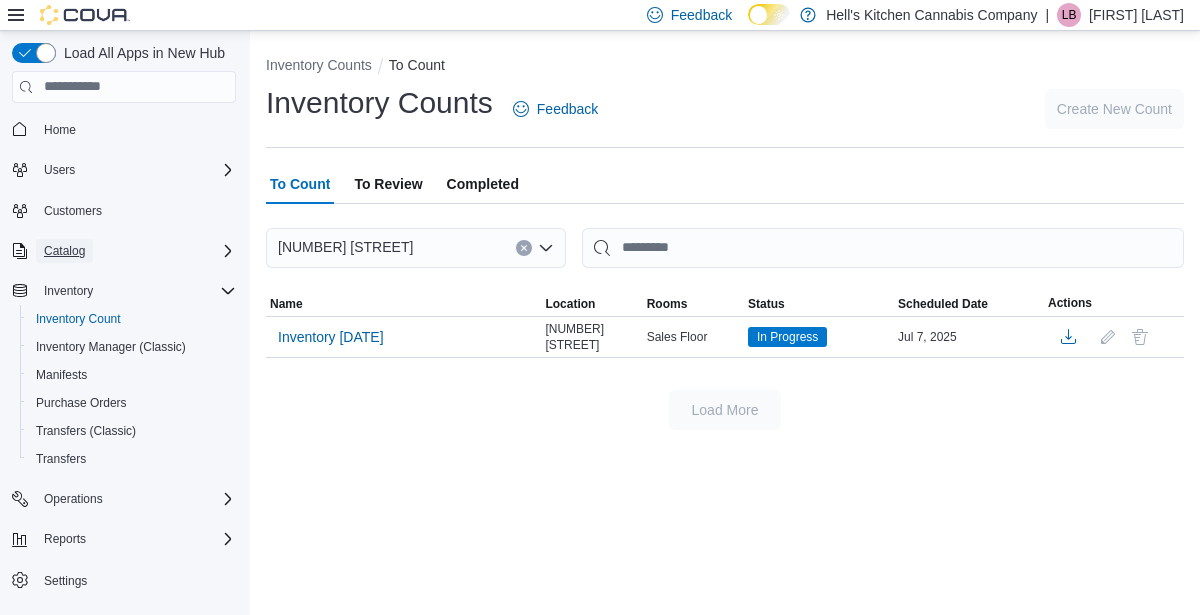 click on "Catalog" at bounding box center (64, 251) 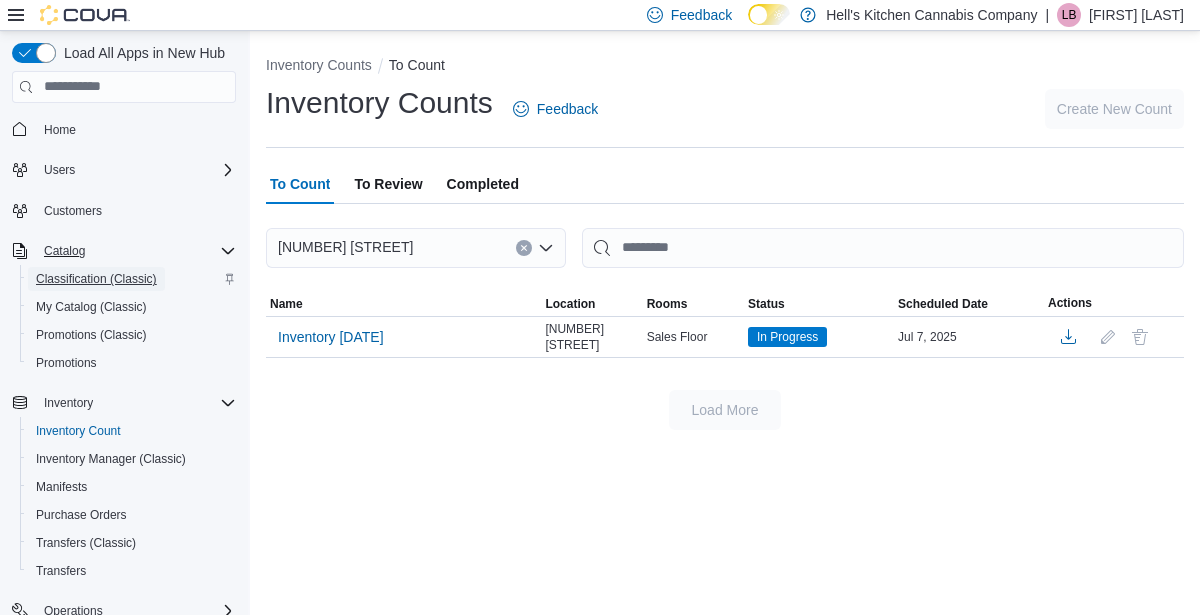 click on "Classification (Classic)" at bounding box center [96, 279] 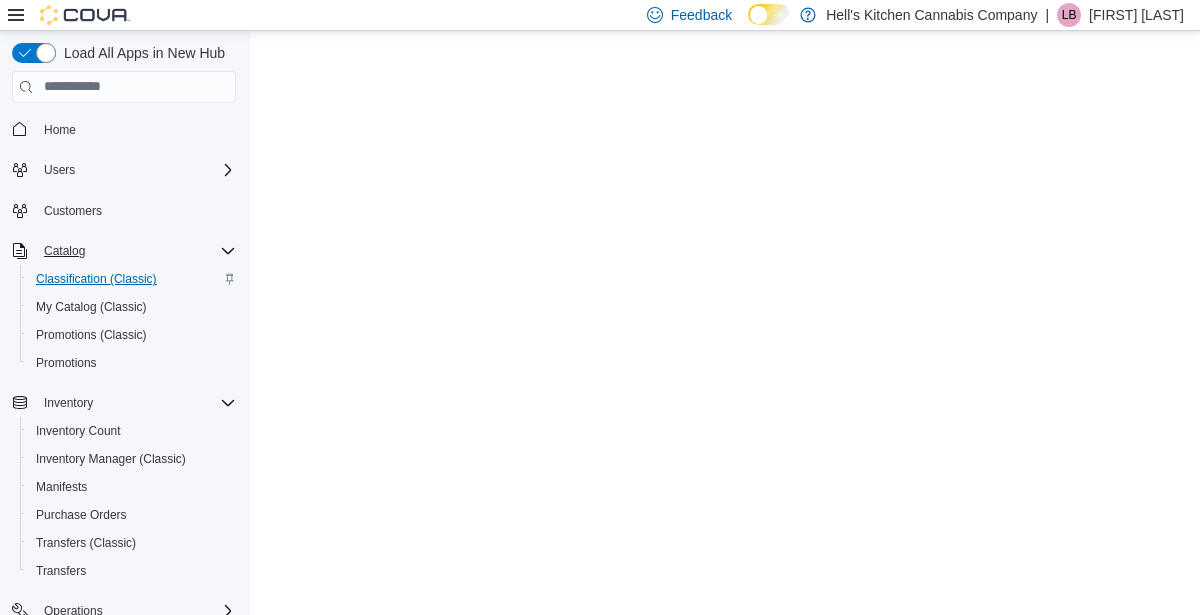 scroll, scrollTop: 0, scrollLeft: 0, axis: both 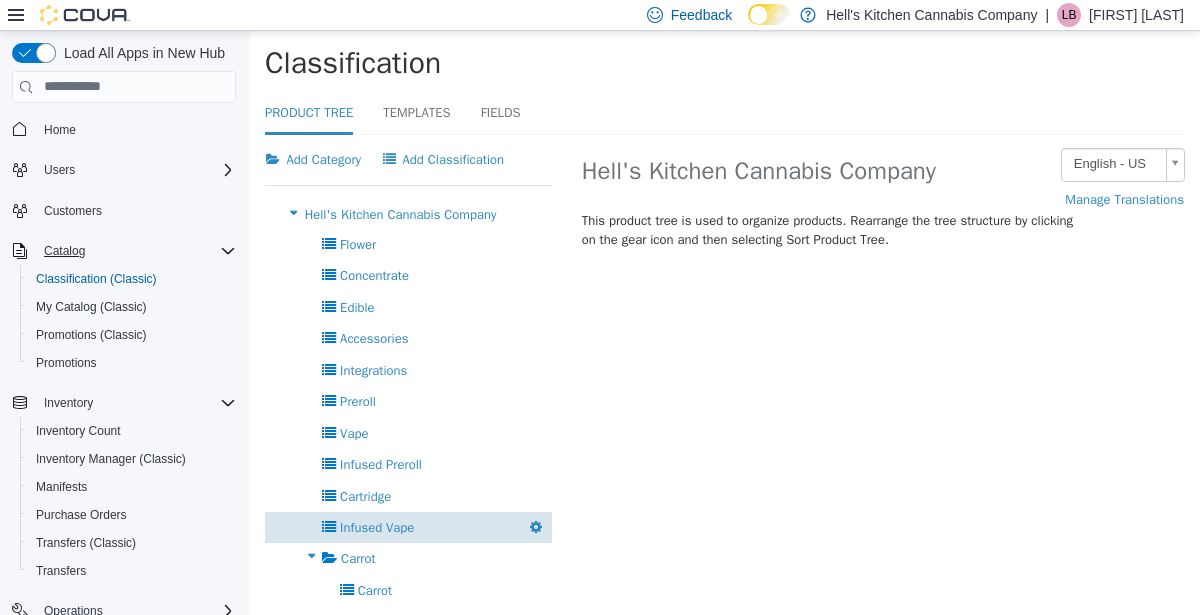 click on "Infused Vape" at bounding box center (377, 526) 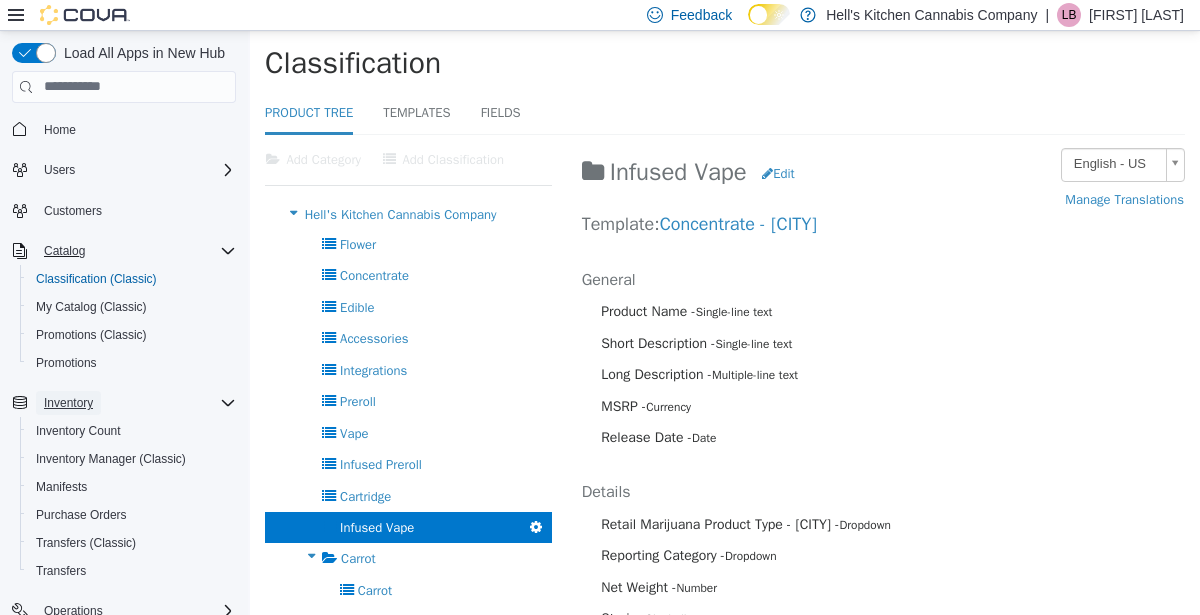click on "Inventory" at bounding box center (68, 403) 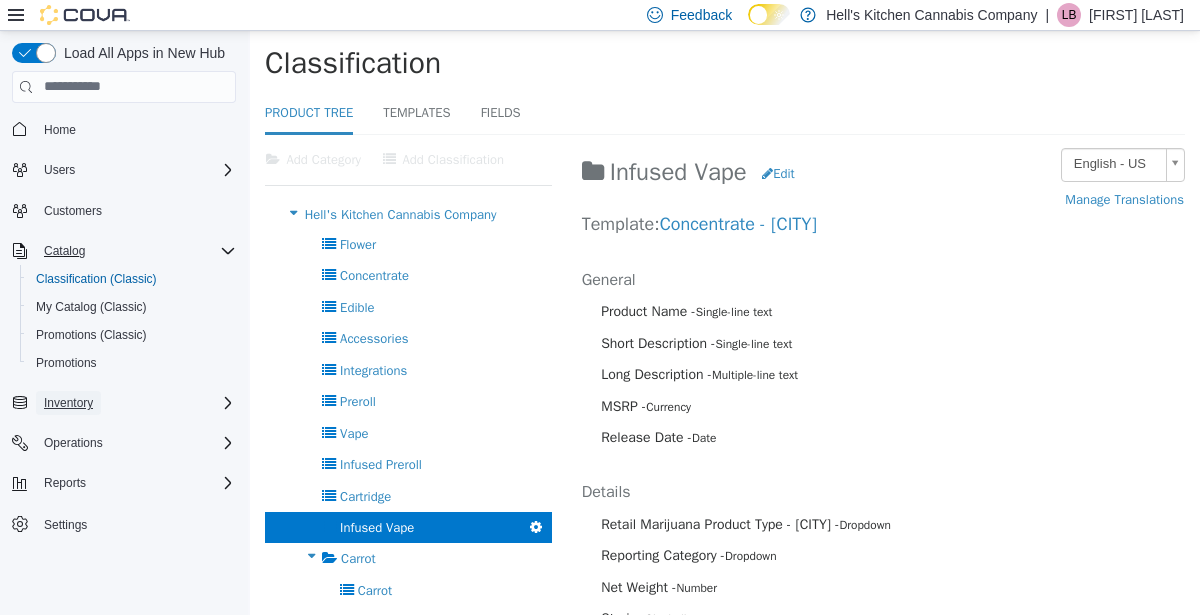 click on "Inventory" at bounding box center [68, 403] 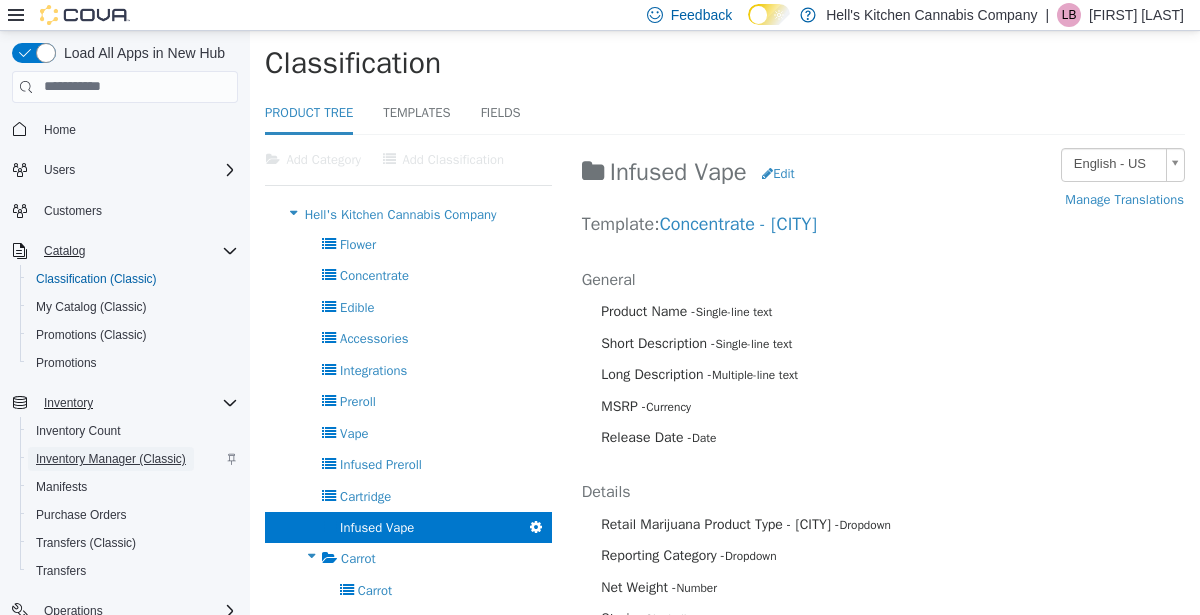 click on "Inventory Manager (Classic)" at bounding box center (111, 459) 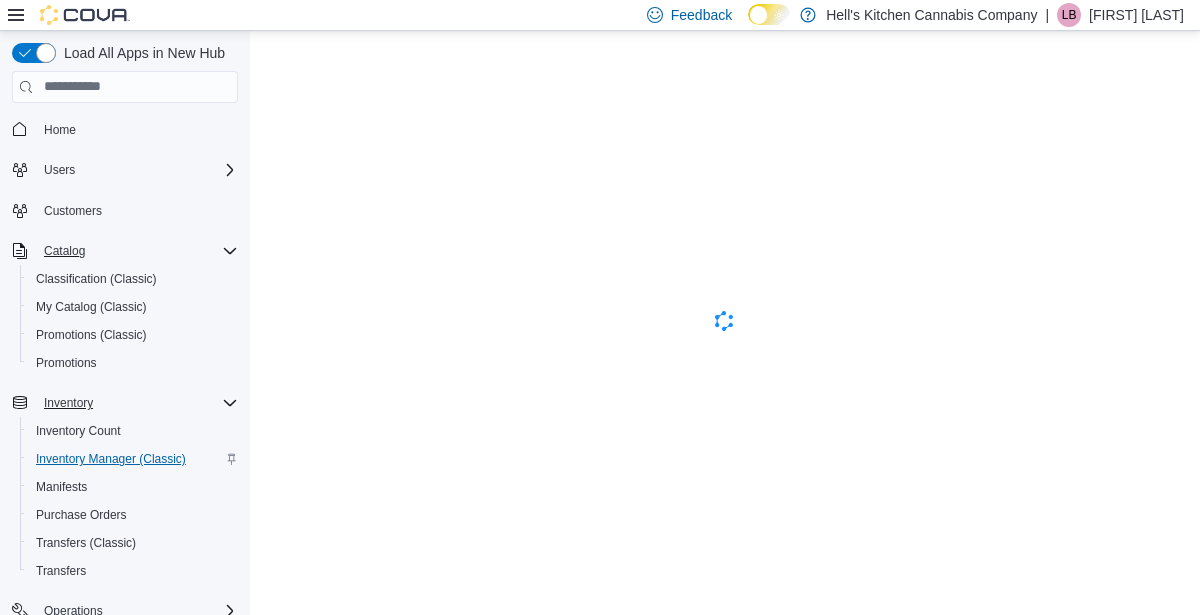 scroll, scrollTop: 0, scrollLeft: 0, axis: both 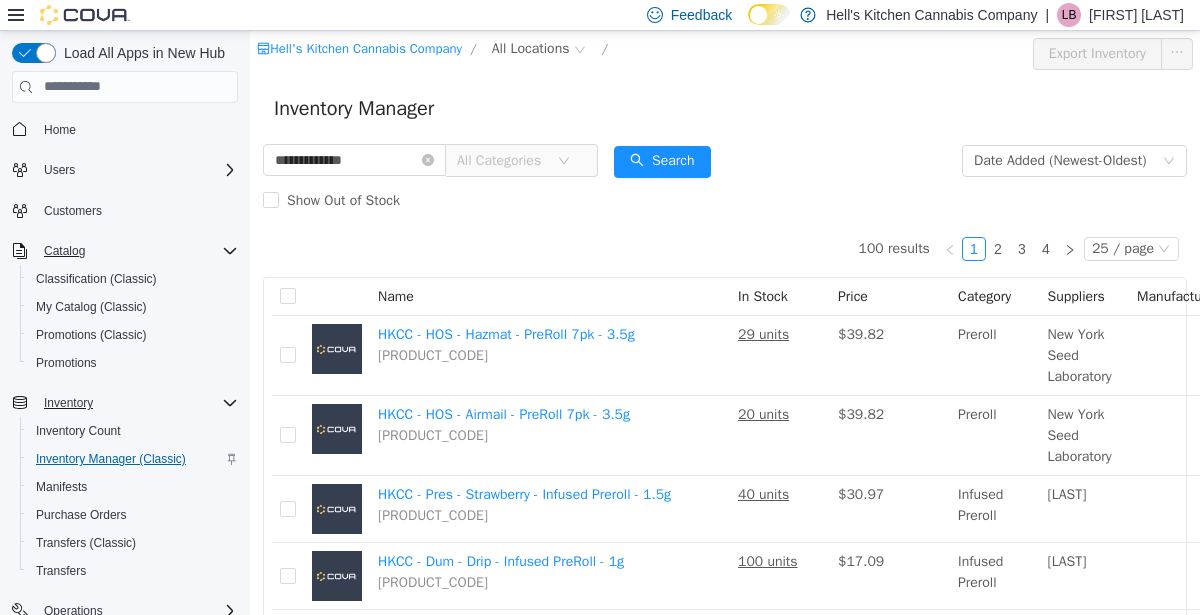 type on "**********" 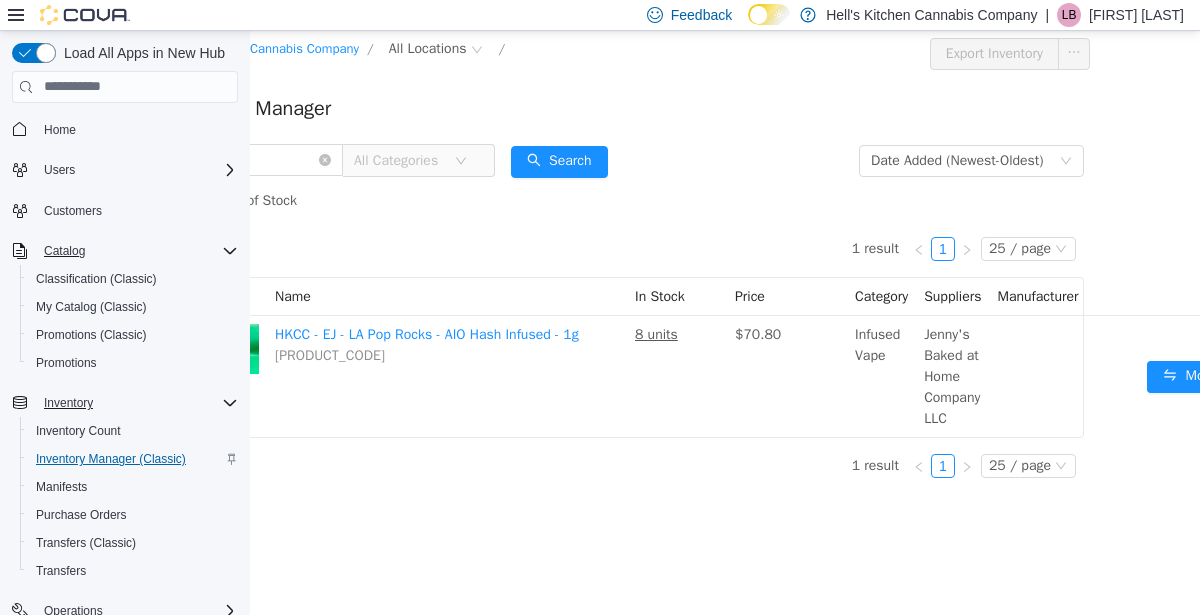 scroll, scrollTop: 0, scrollLeft: 188, axis: horizontal 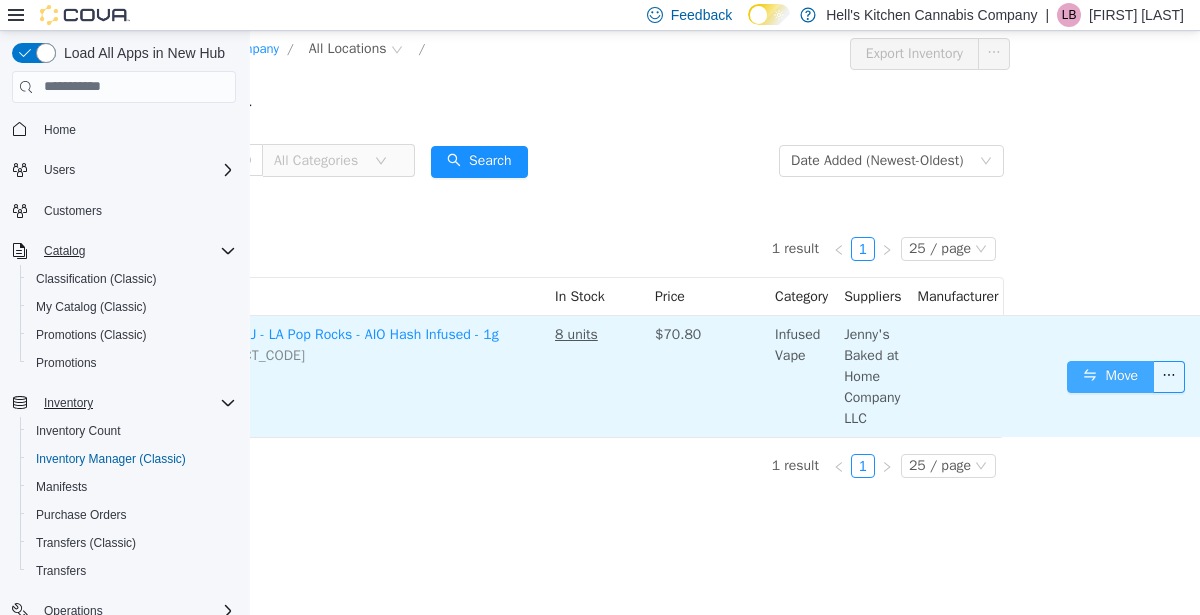 click on "Move" at bounding box center [1110, 376] 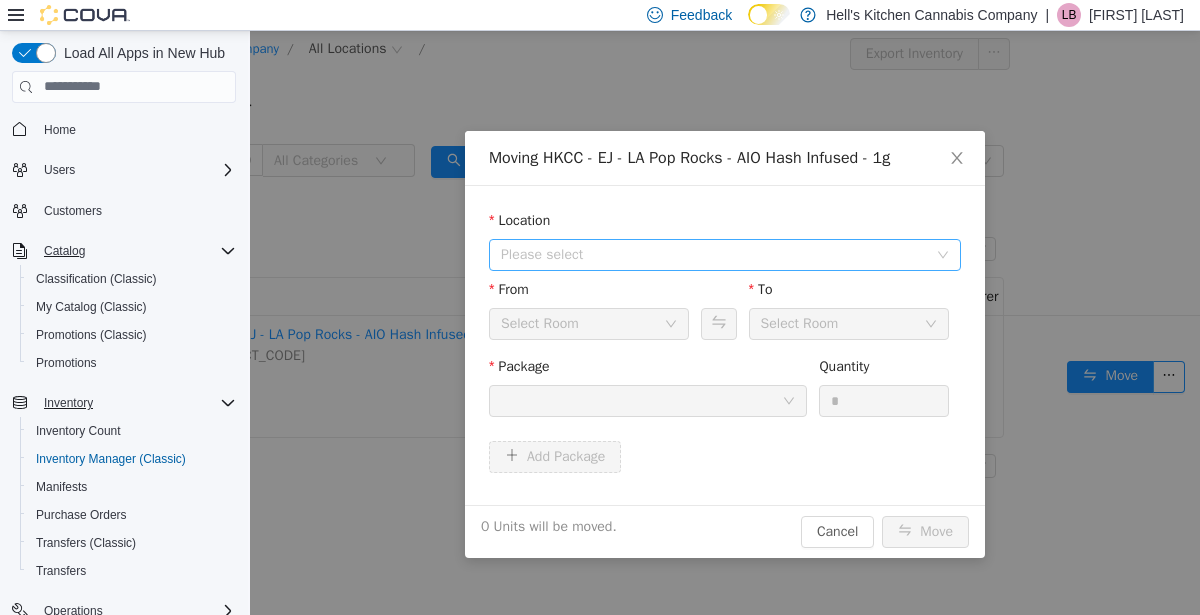 click on "Please select" at bounding box center [714, 254] 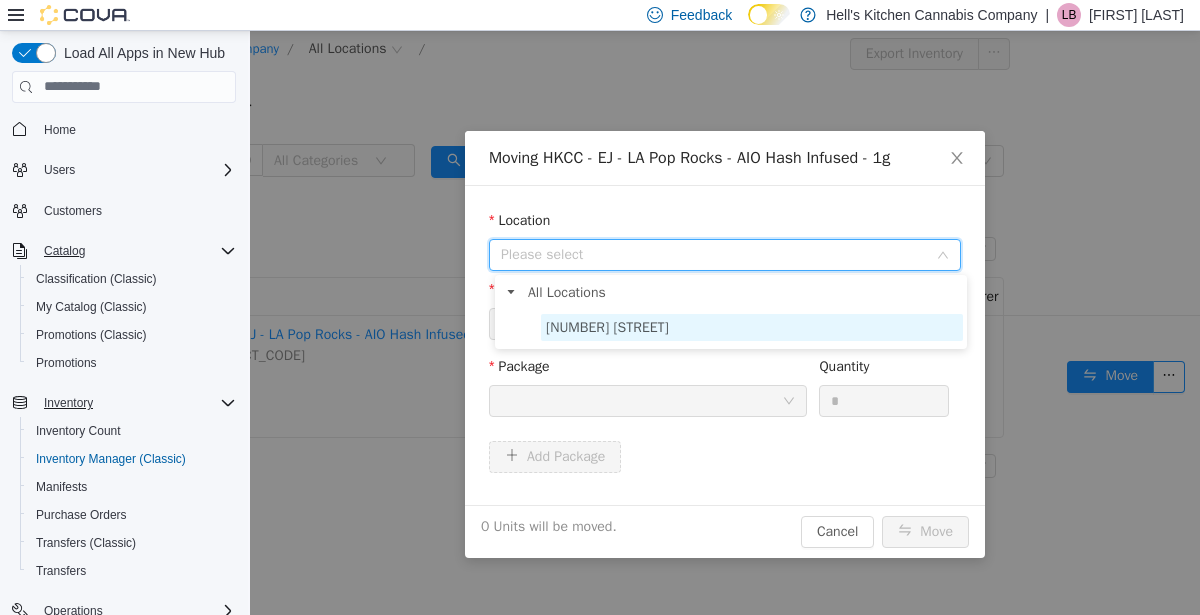 click on "[NUMBER] [STREET]" at bounding box center (752, 326) 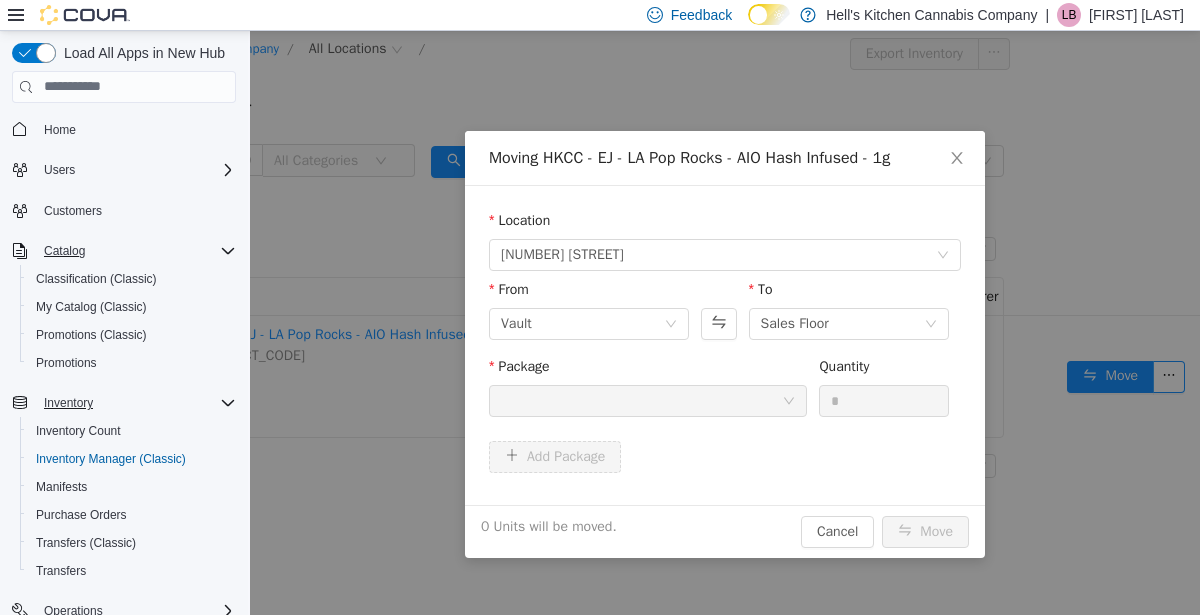 click at bounding box center [641, 400] 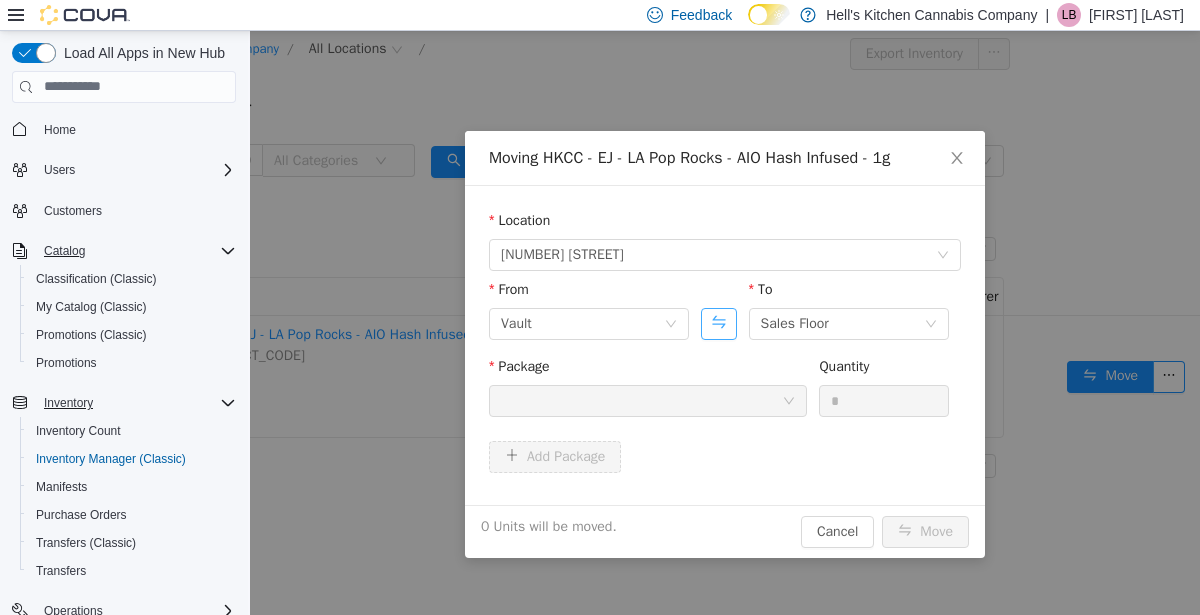 click at bounding box center (718, 323) 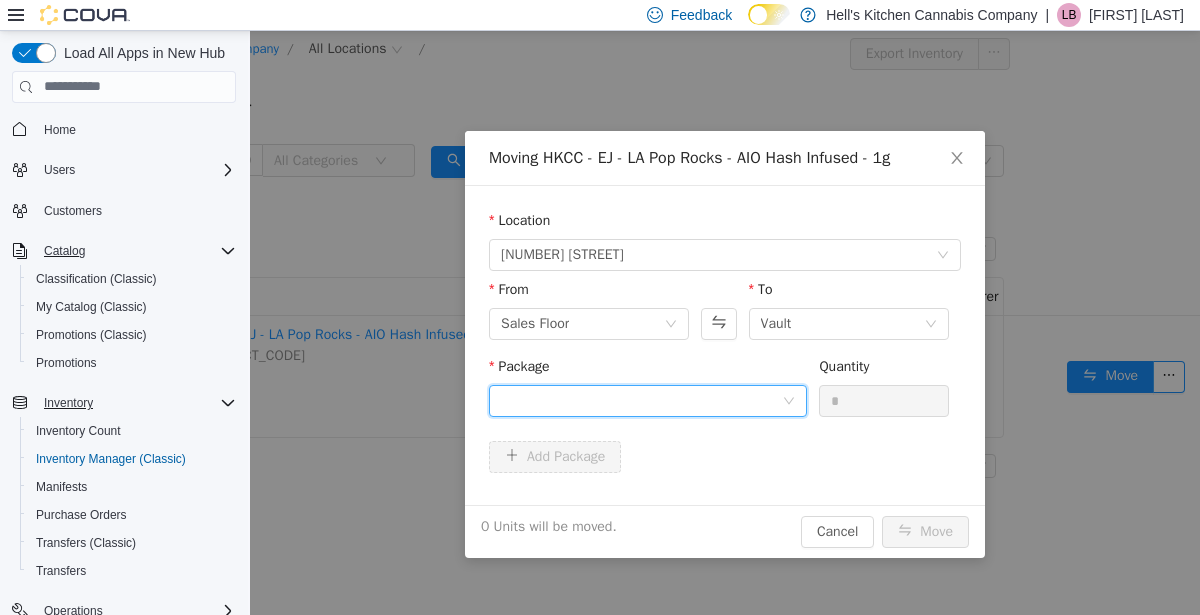 click at bounding box center [641, 400] 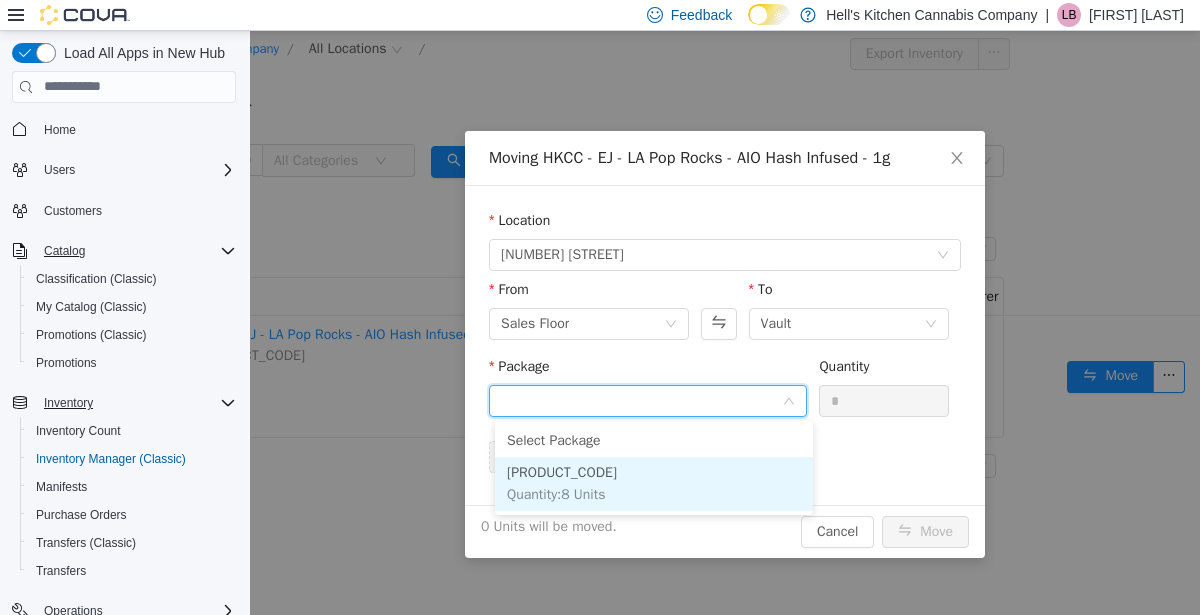 click on "[PRODUCT_CODE] Quantity :  8 Units" at bounding box center [654, 483] 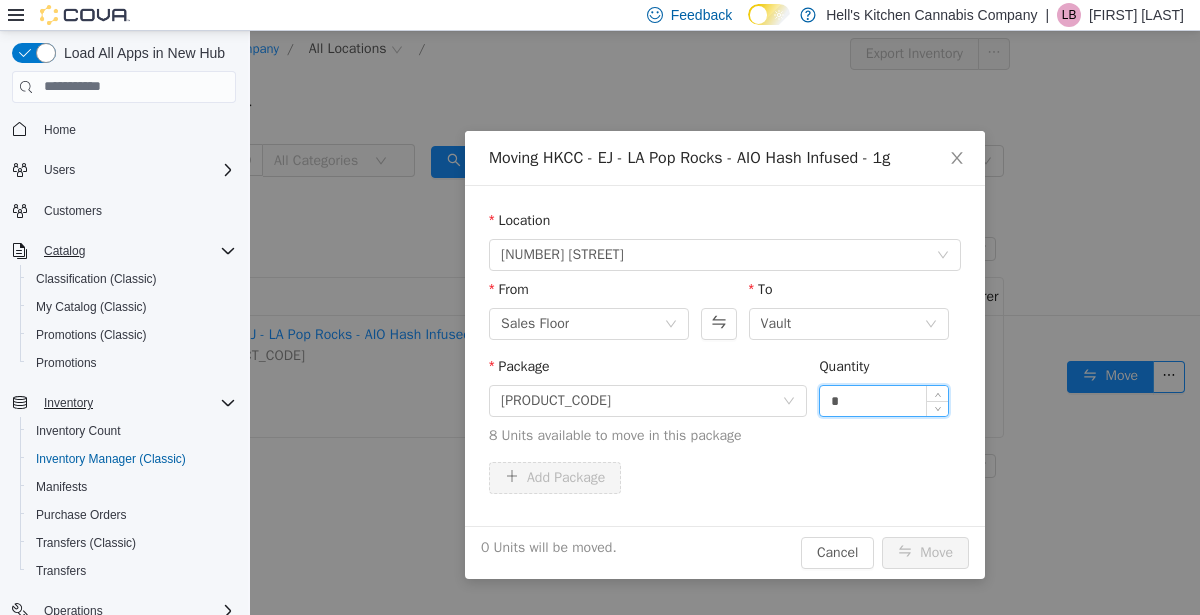 click on "*" at bounding box center (884, 400) 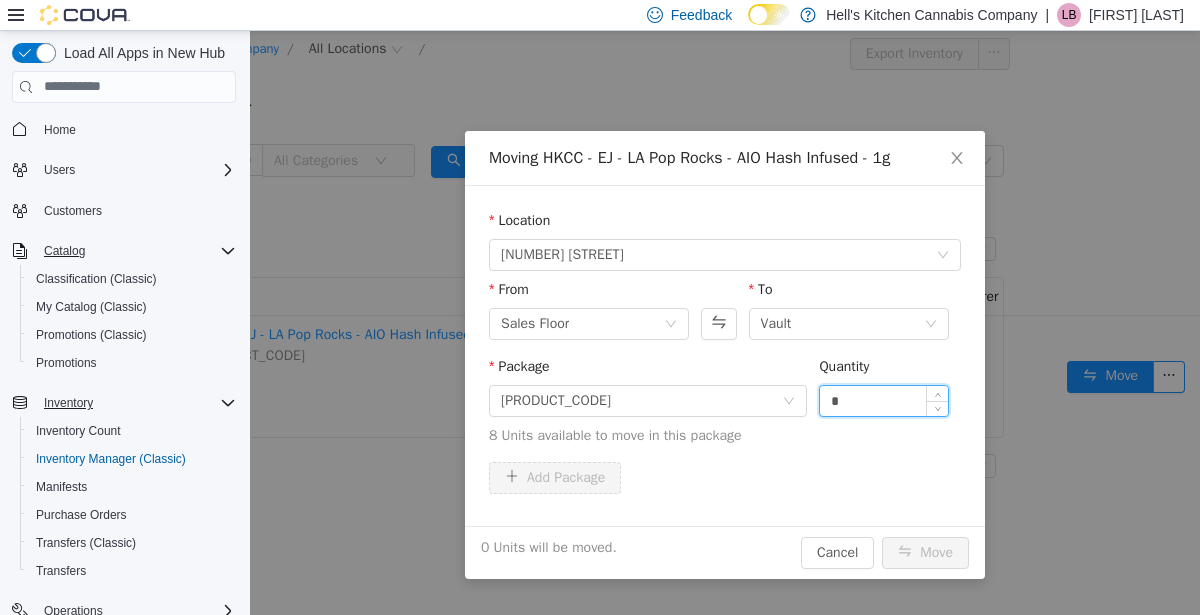 click on "*" at bounding box center [884, 400] 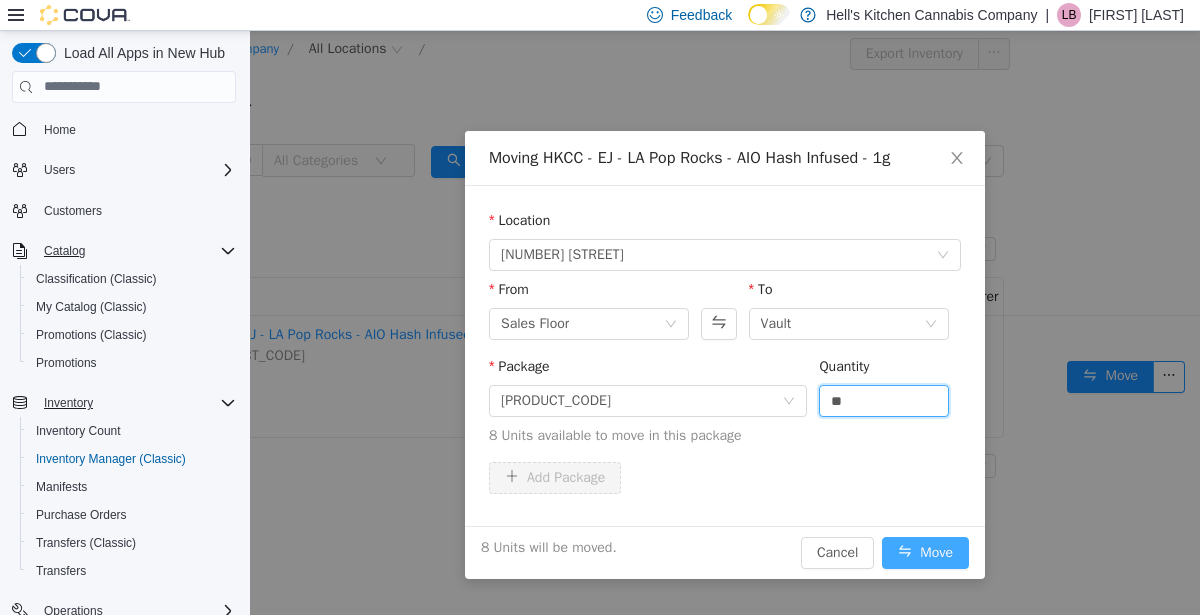 type on "*" 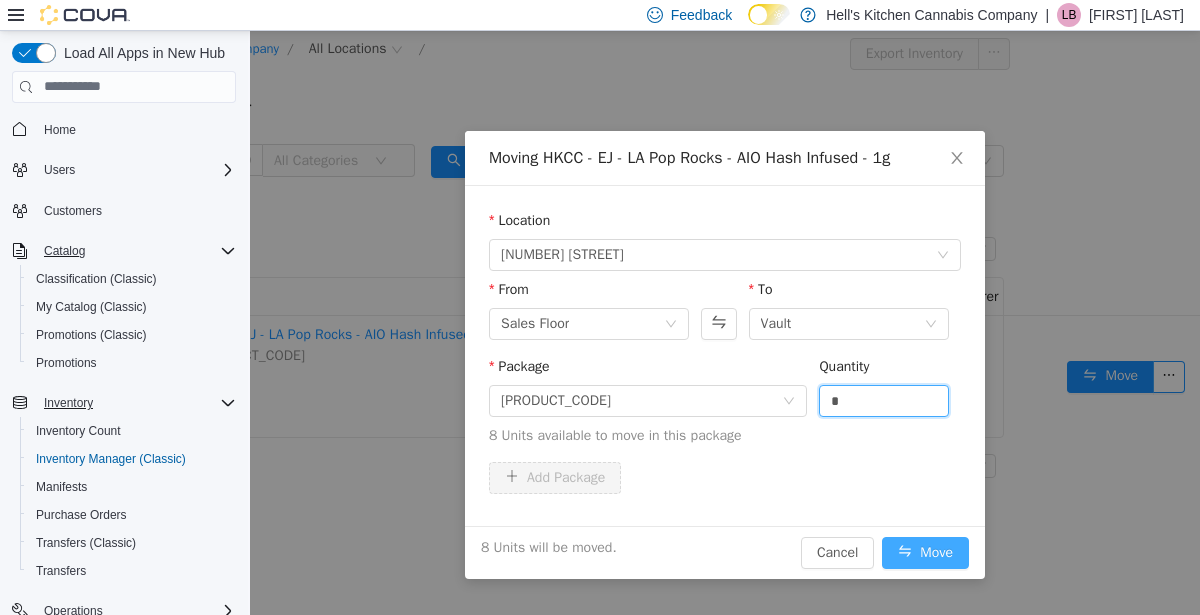 click on "Move" at bounding box center (925, 552) 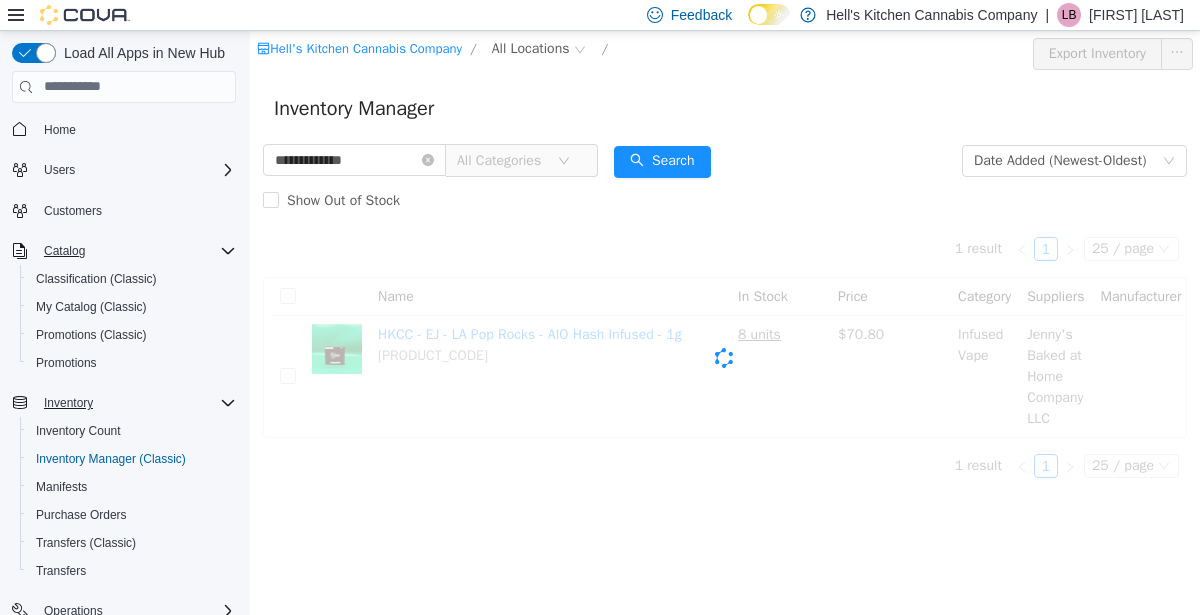 scroll, scrollTop: 0, scrollLeft: 0, axis: both 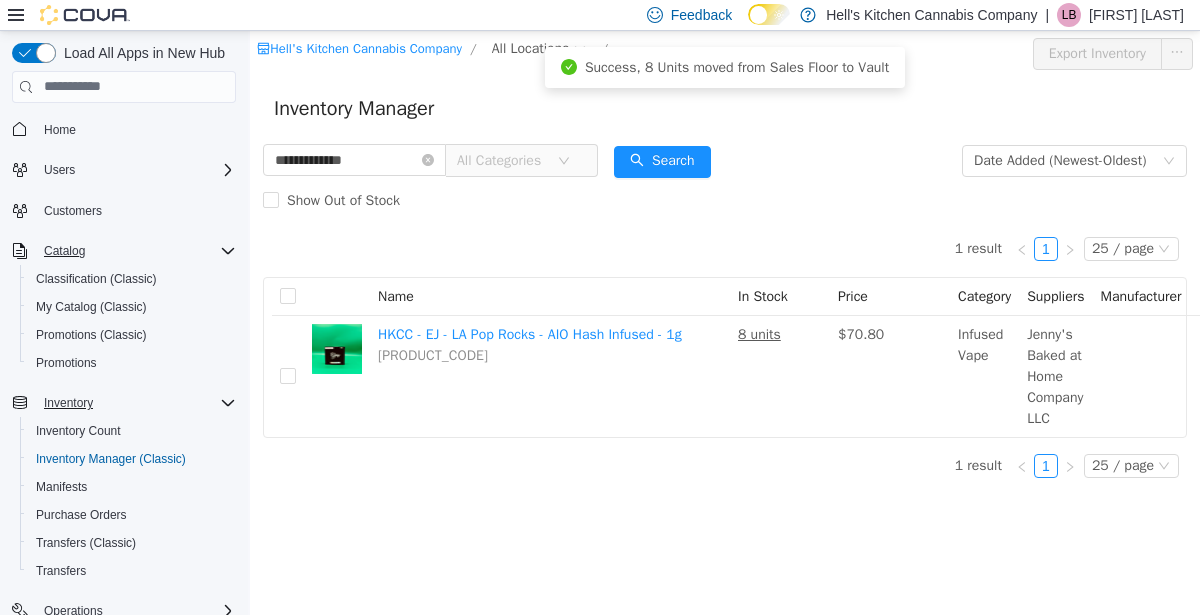 click on "**********" at bounding box center [725, 322] 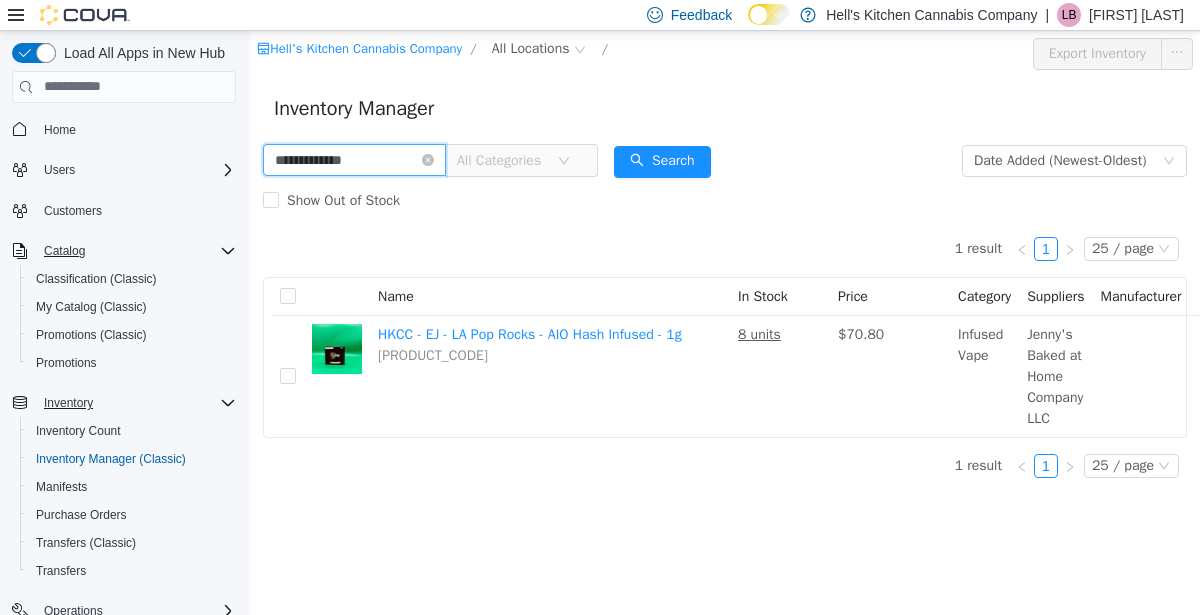 click on "**********" at bounding box center (354, 159) 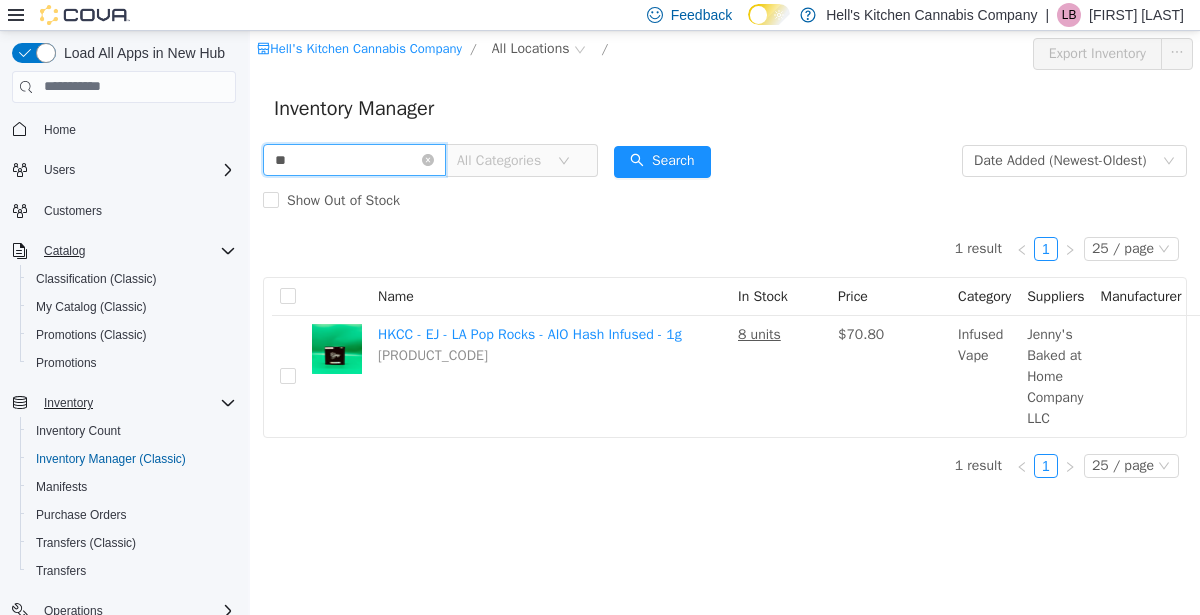 type on "*" 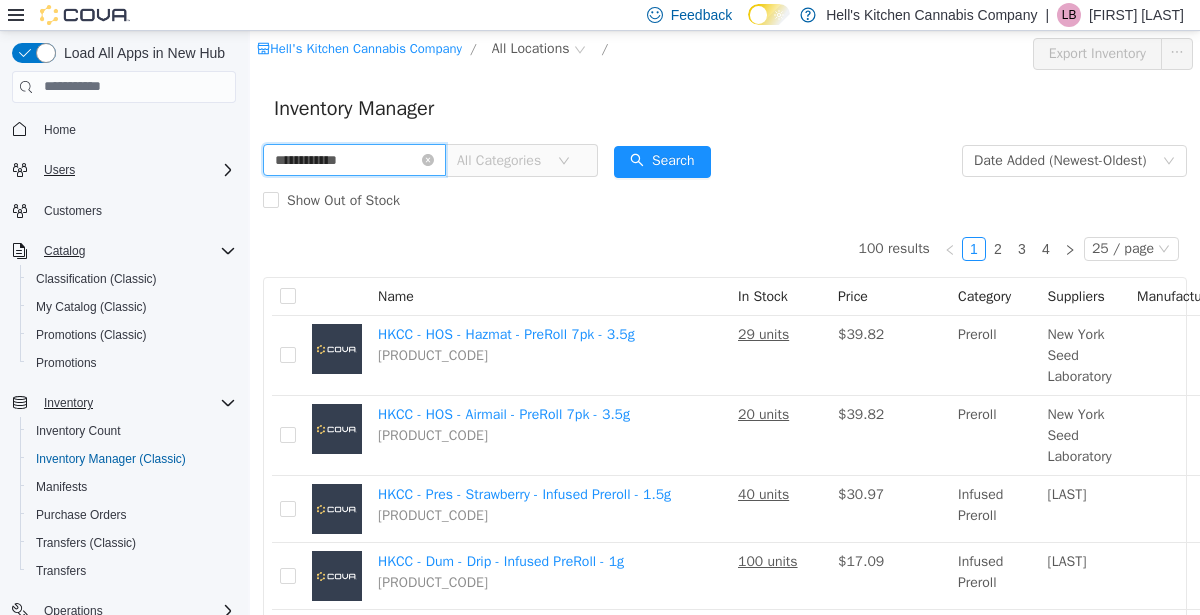 type on "**********" 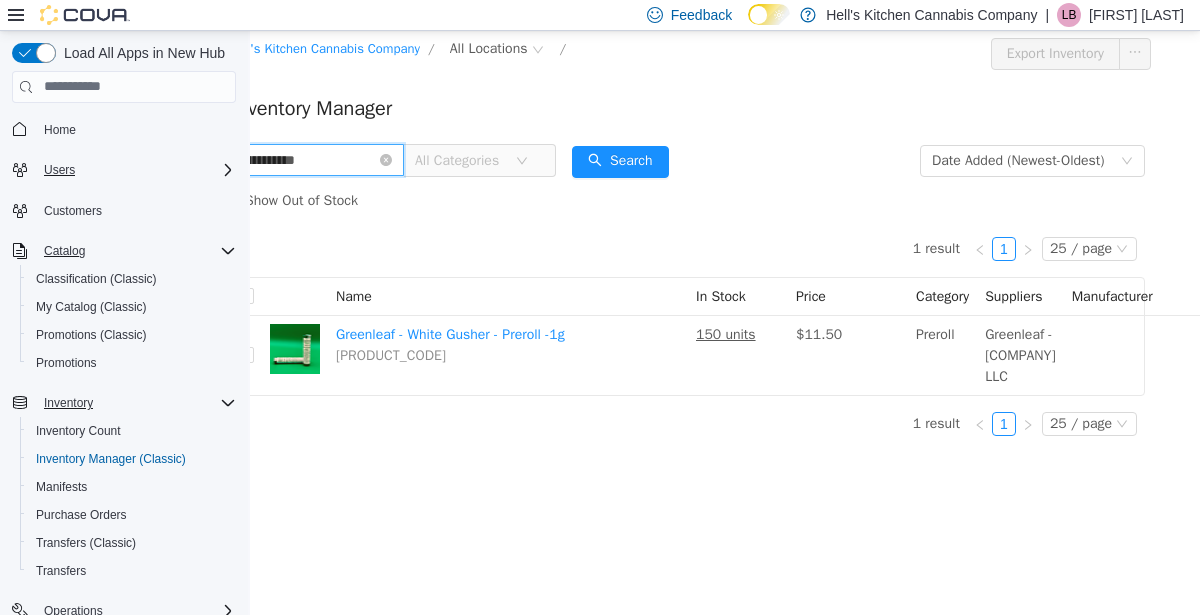 scroll, scrollTop: 0, scrollLeft: 190, axis: horizontal 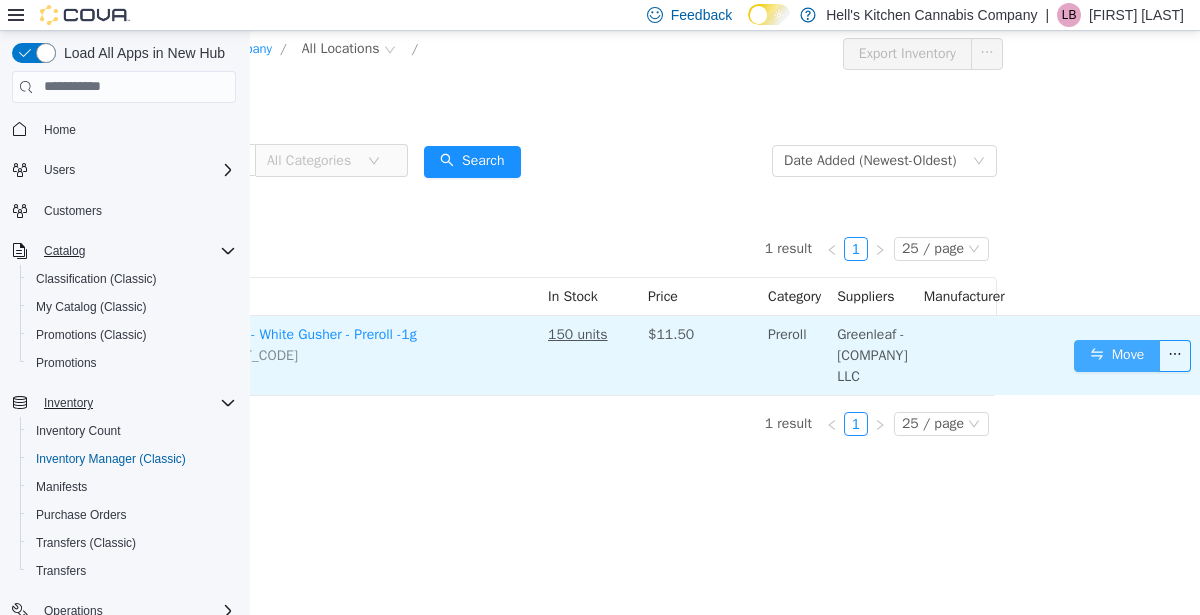 click on "Move" at bounding box center (1117, 355) 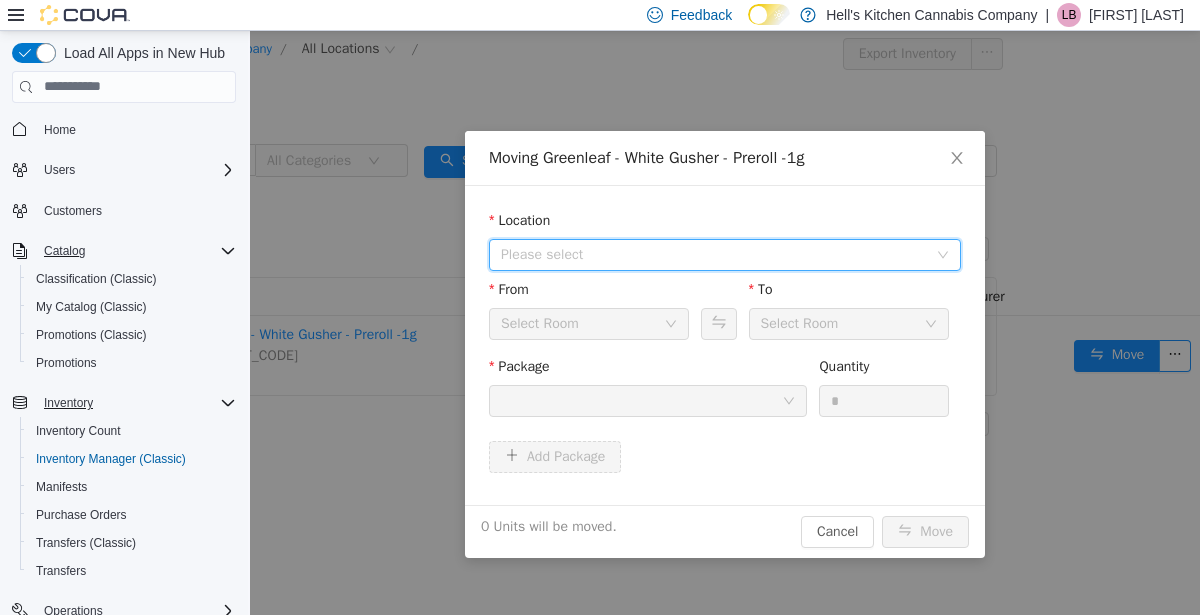 click on "Please select" at bounding box center (714, 254) 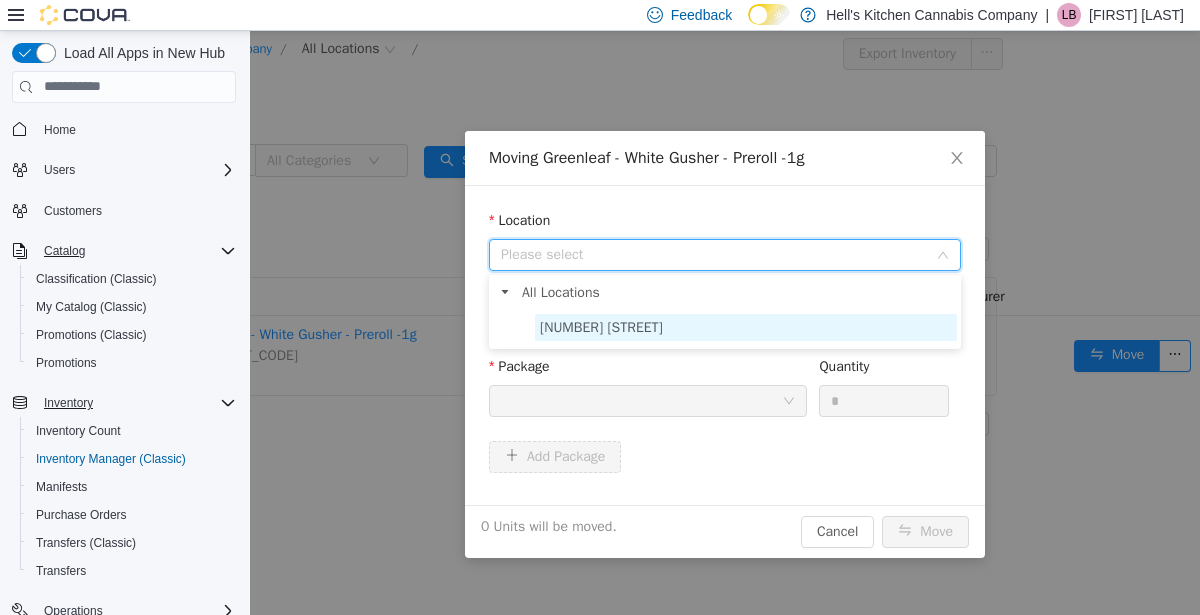 click on "[NUMBER] [STREET]" at bounding box center [601, 326] 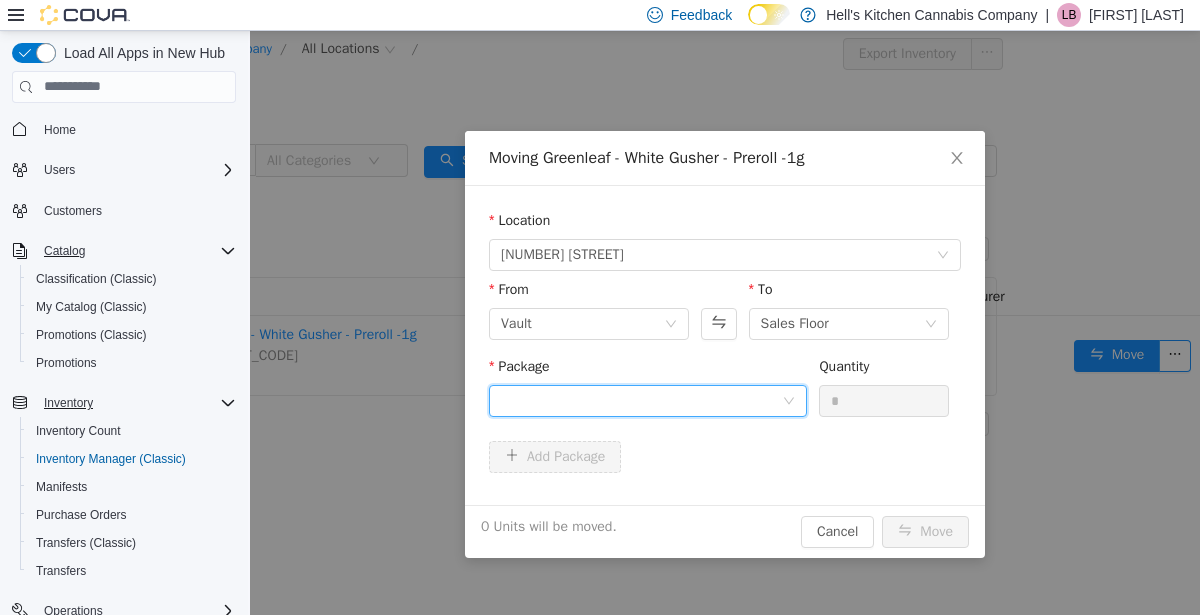 click 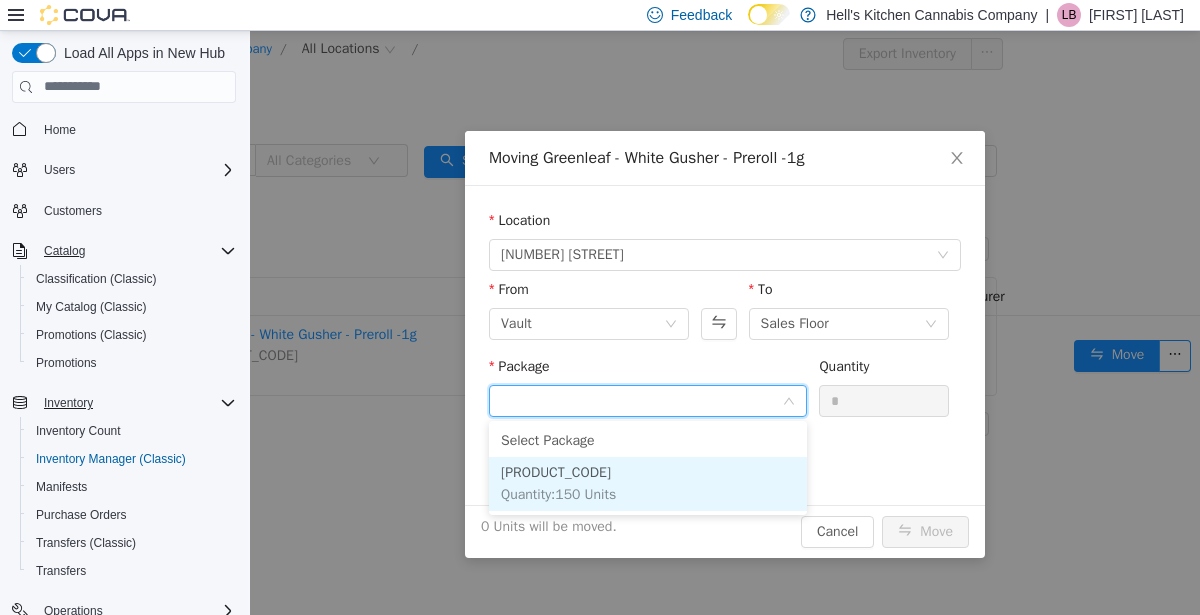 click on "[PRODUCT_CODE] Quantity :  150 Units" at bounding box center [648, 483] 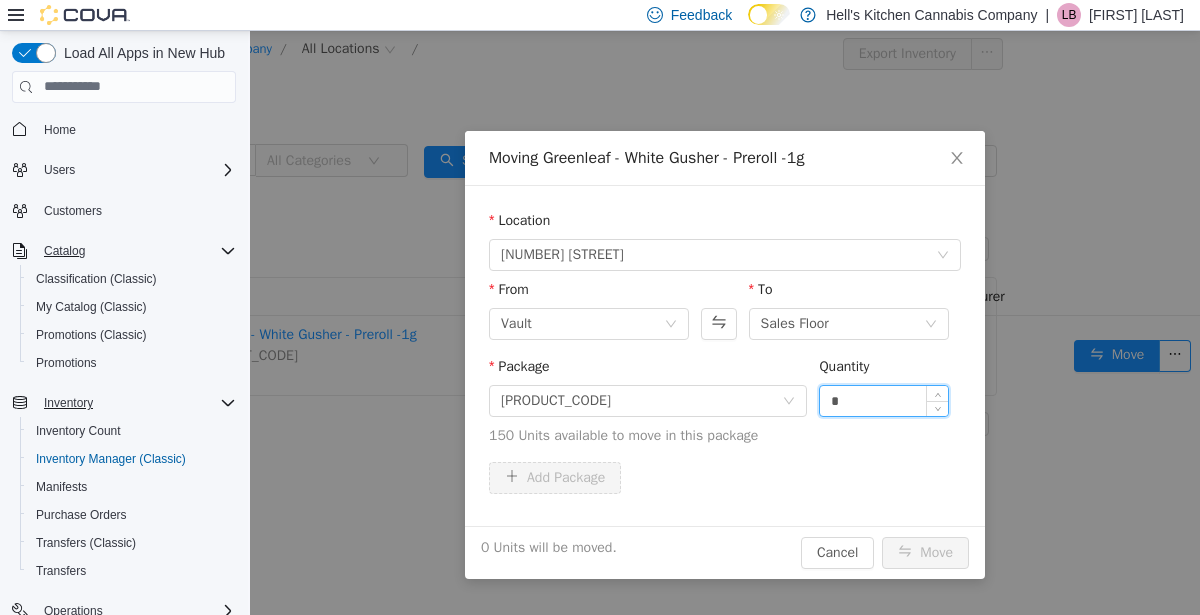 click on "*" at bounding box center (884, 400) 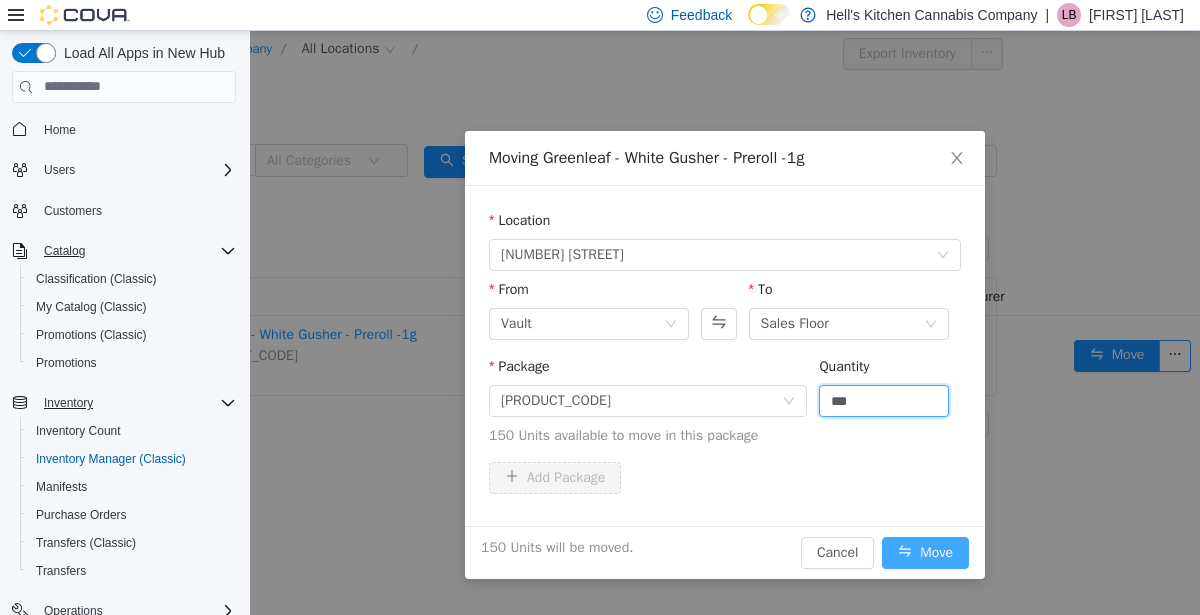 type on "***" 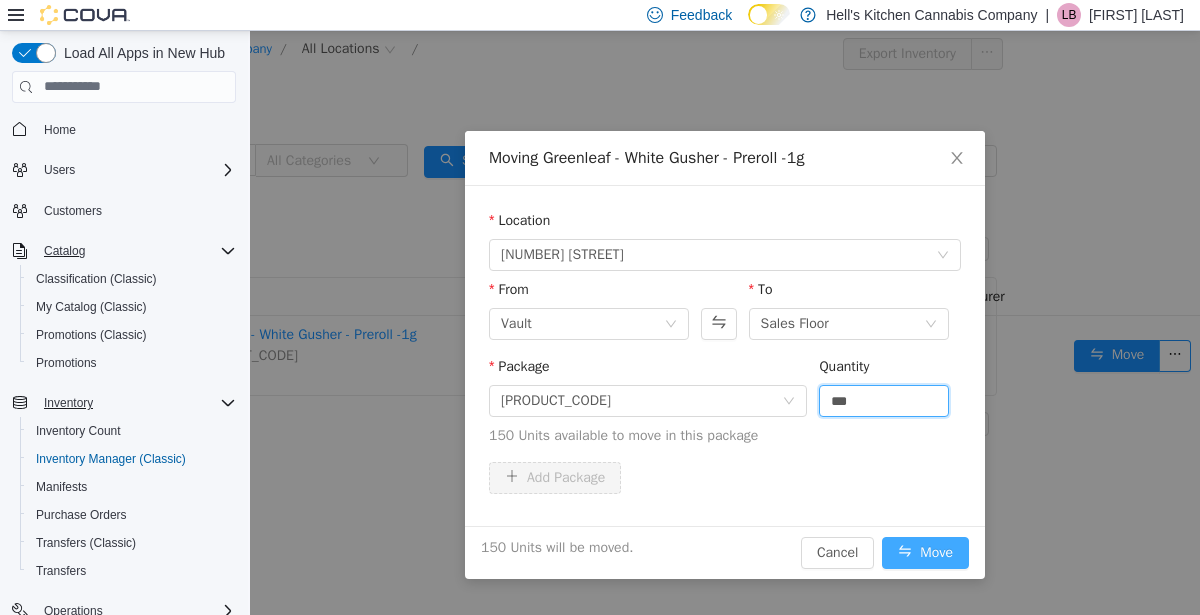 click on "Move" at bounding box center [925, 552] 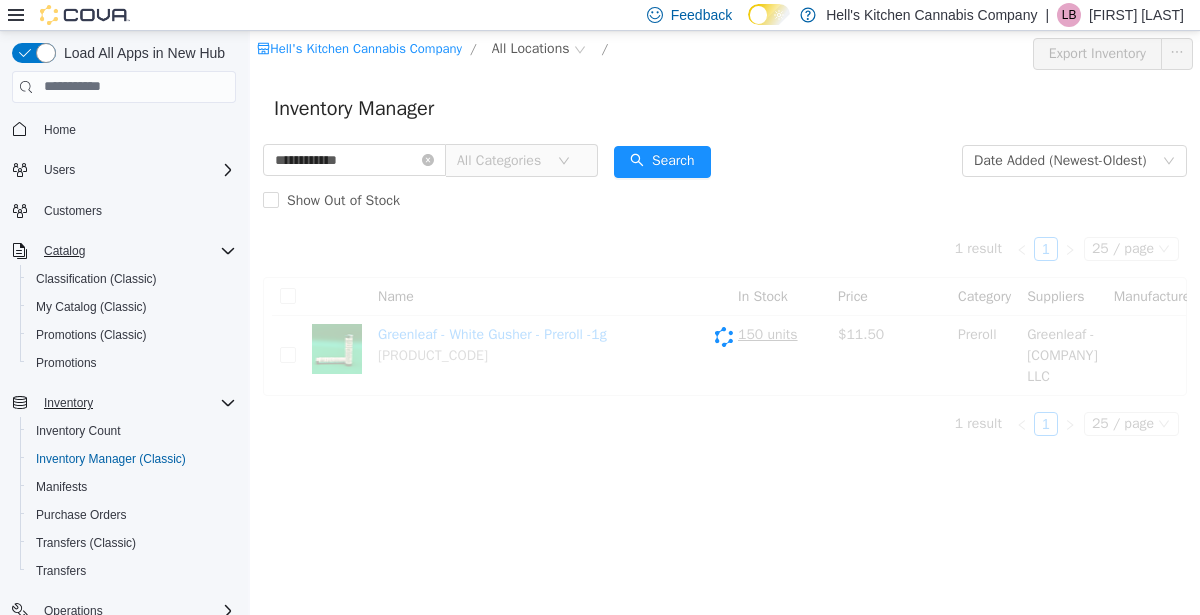 scroll, scrollTop: 0, scrollLeft: 0, axis: both 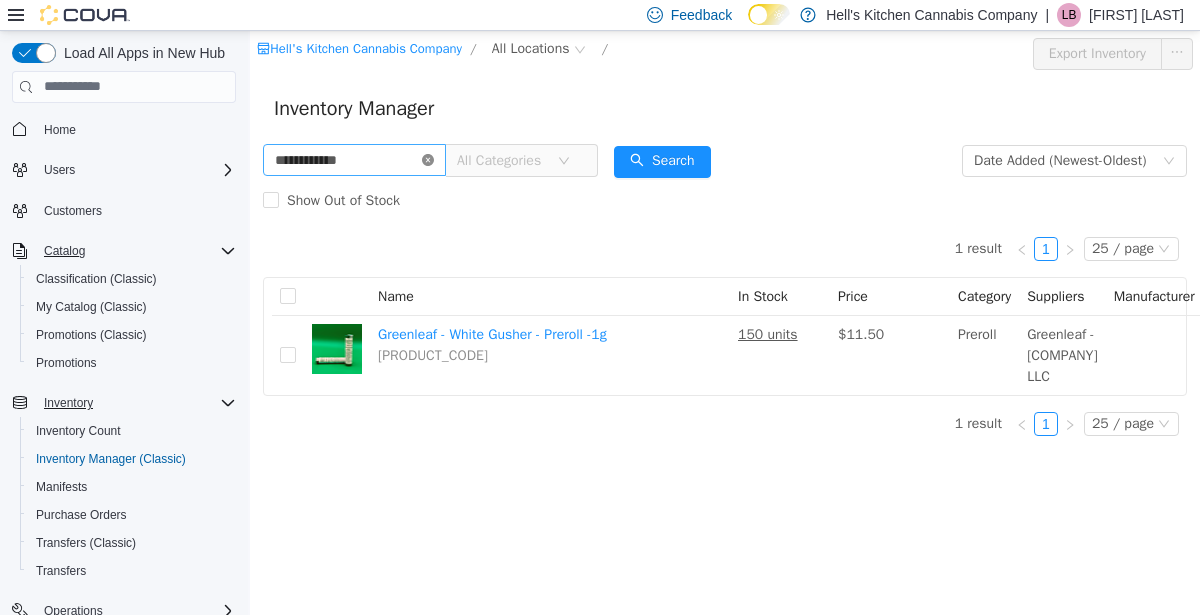 click 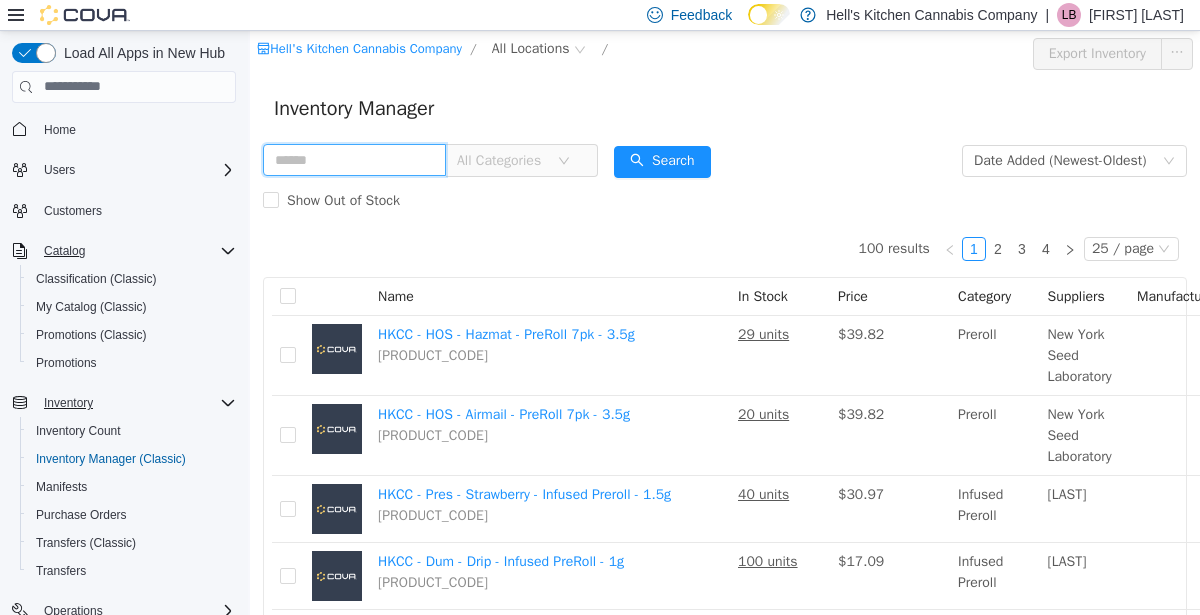 click at bounding box center (354, 159) 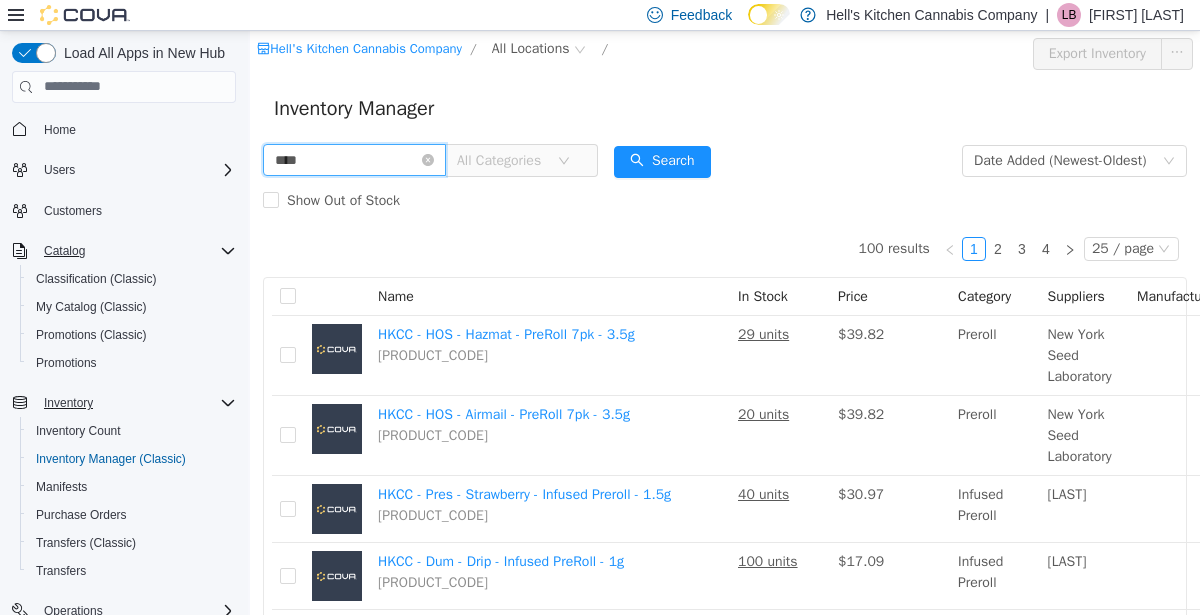 type on "****" 